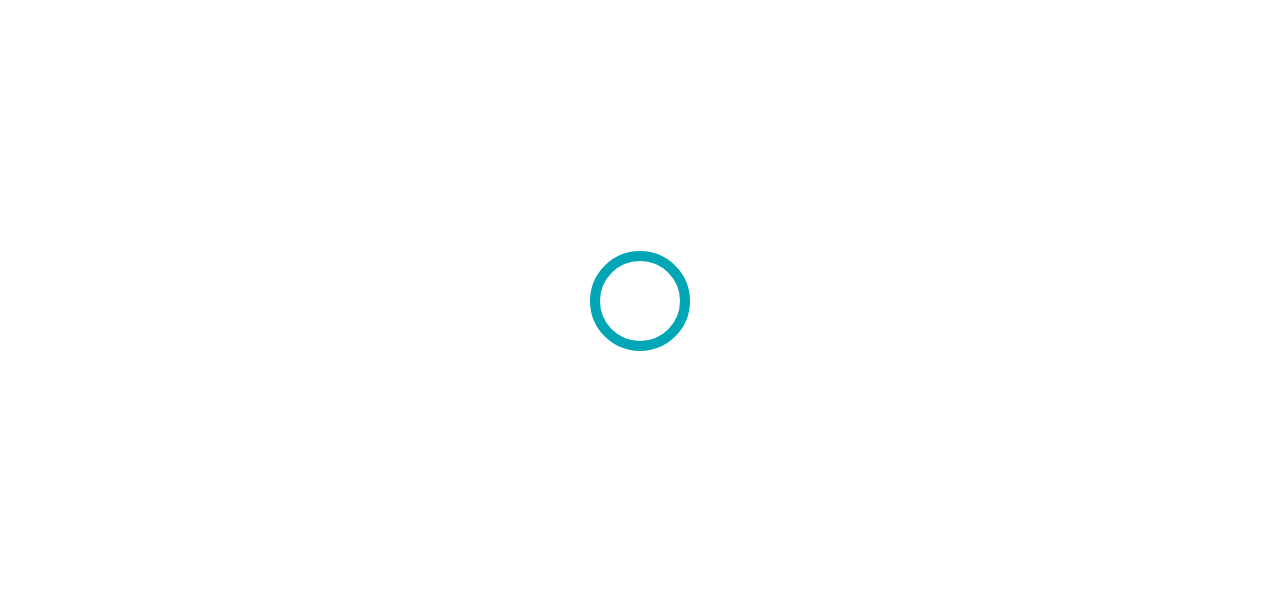 scroll, scrollTop: 0, scrollLeft: 0, axis: both 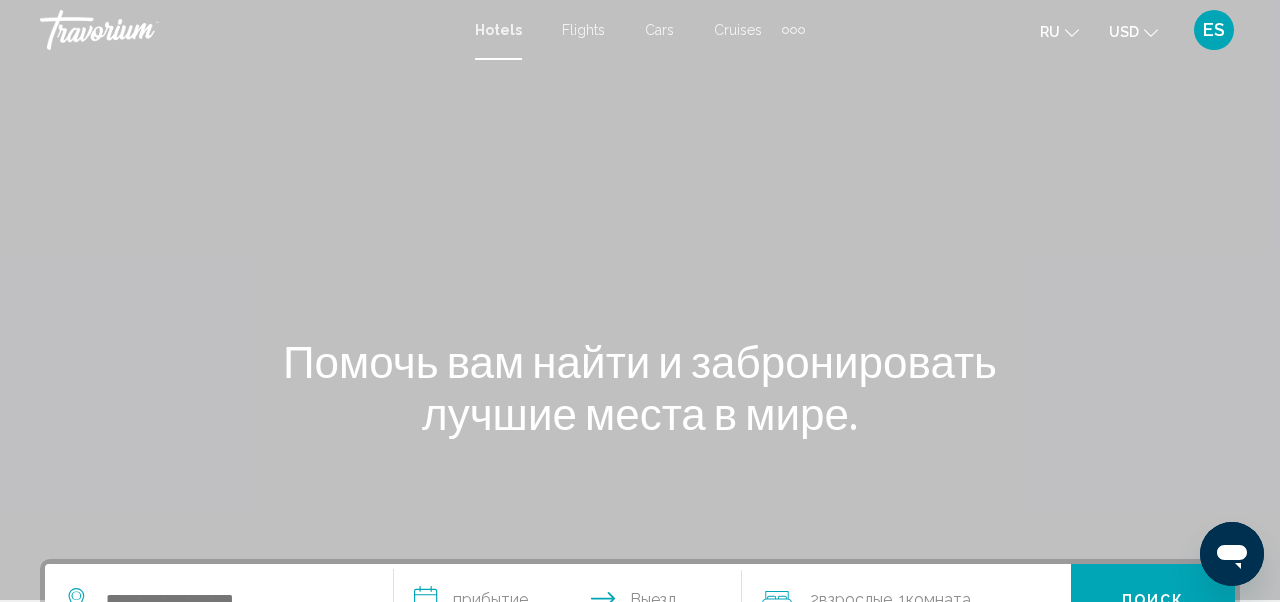 click on "USD
USD ($) MXN (Mex$) CAD (Can$) GBP (£) EUR (€) AUD (A$) NZD (NZ$) CNY (CN¥)" at bounding box center (1133, 31) 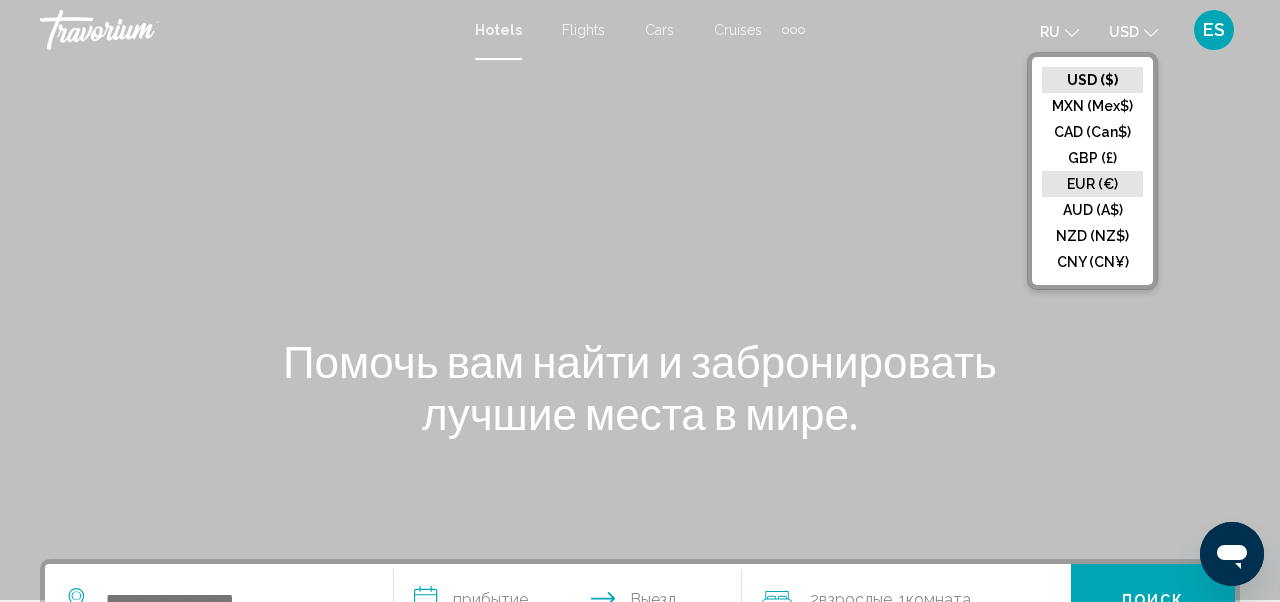 click on "EUR (€)" at bounding box center [1092, 80] 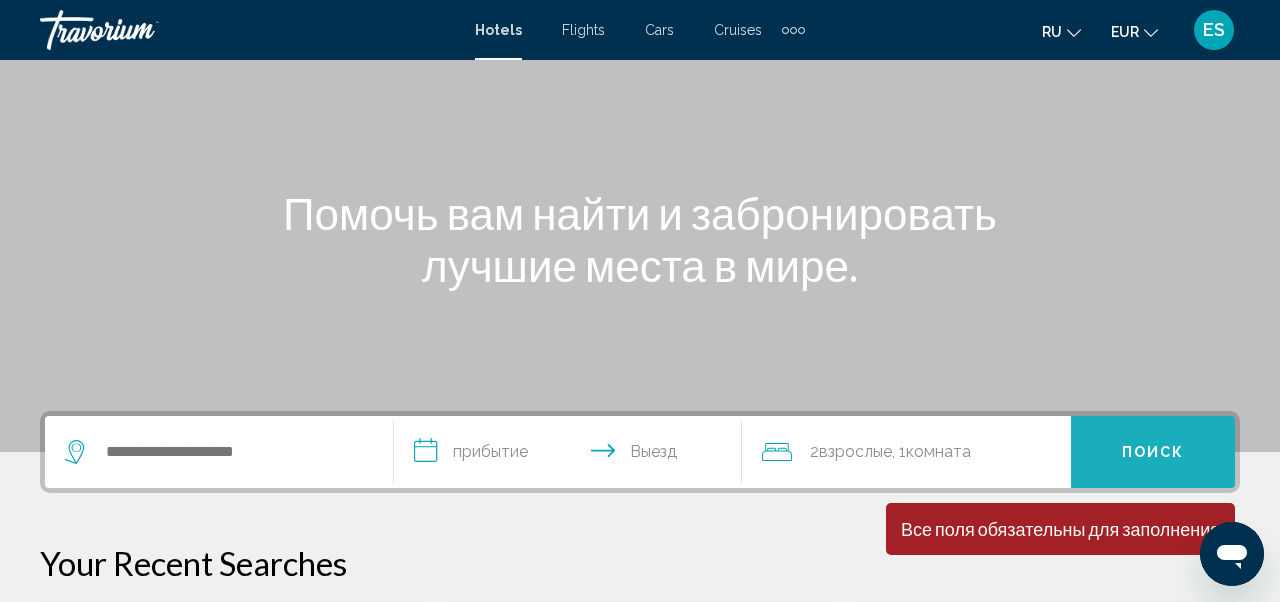 scroll, scrollTop: 152, scrollLeft: 0, axis: vertical 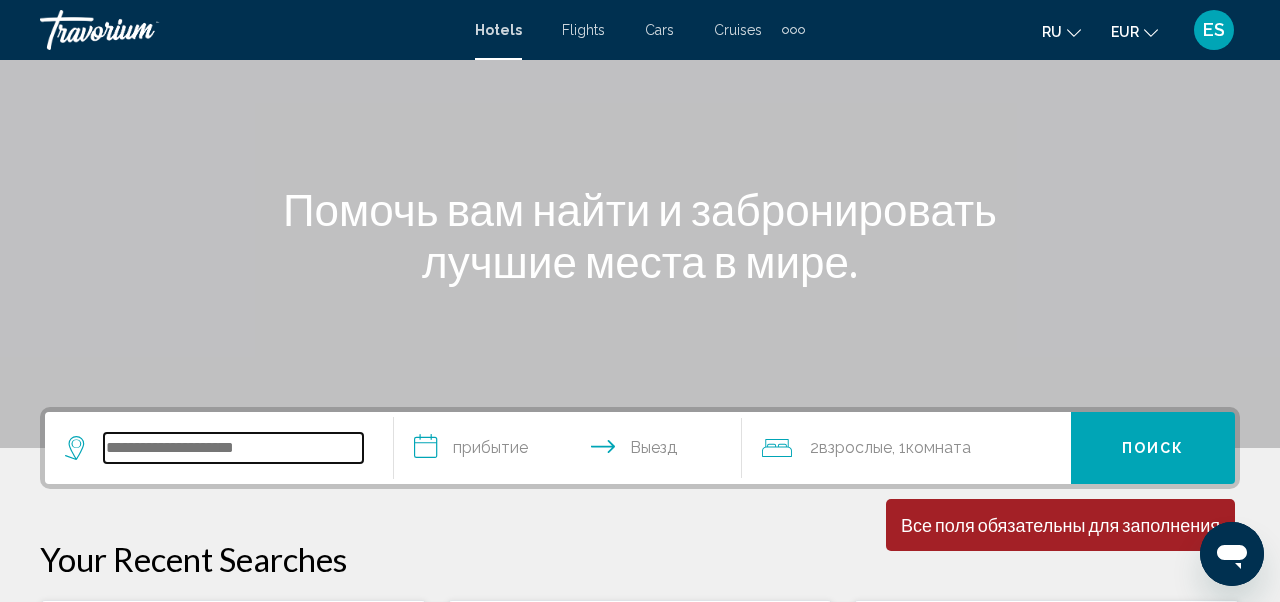 click at bounding box center (233, 448) 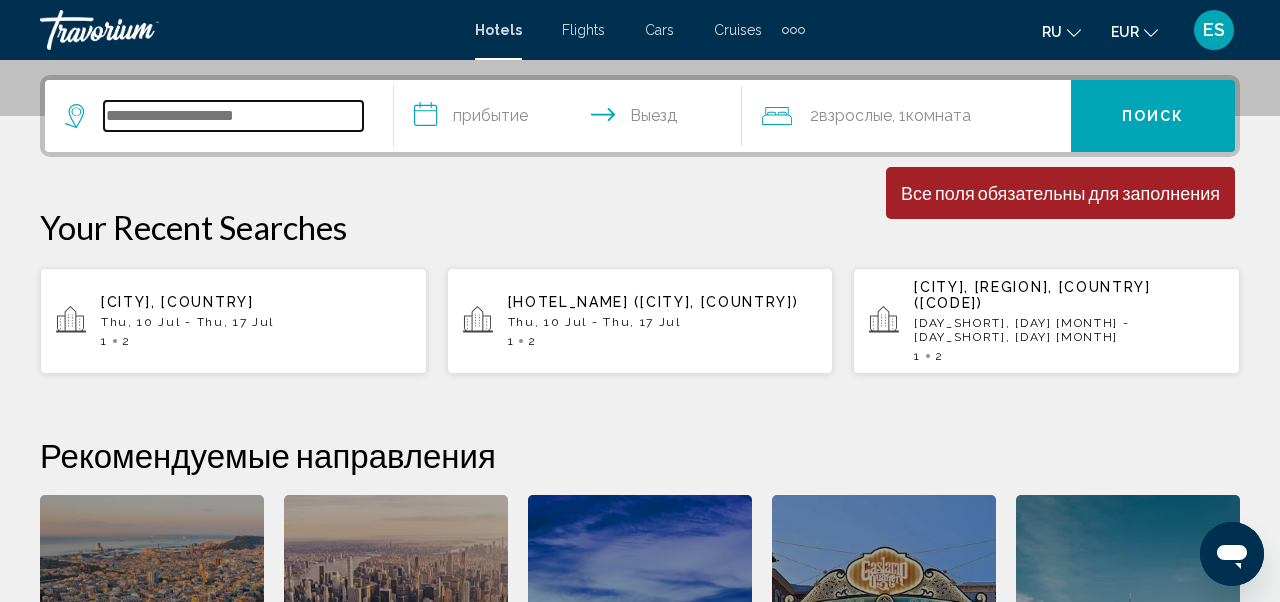scroll, scrollTop: 494, scrollLeft: 0, axis: vertical 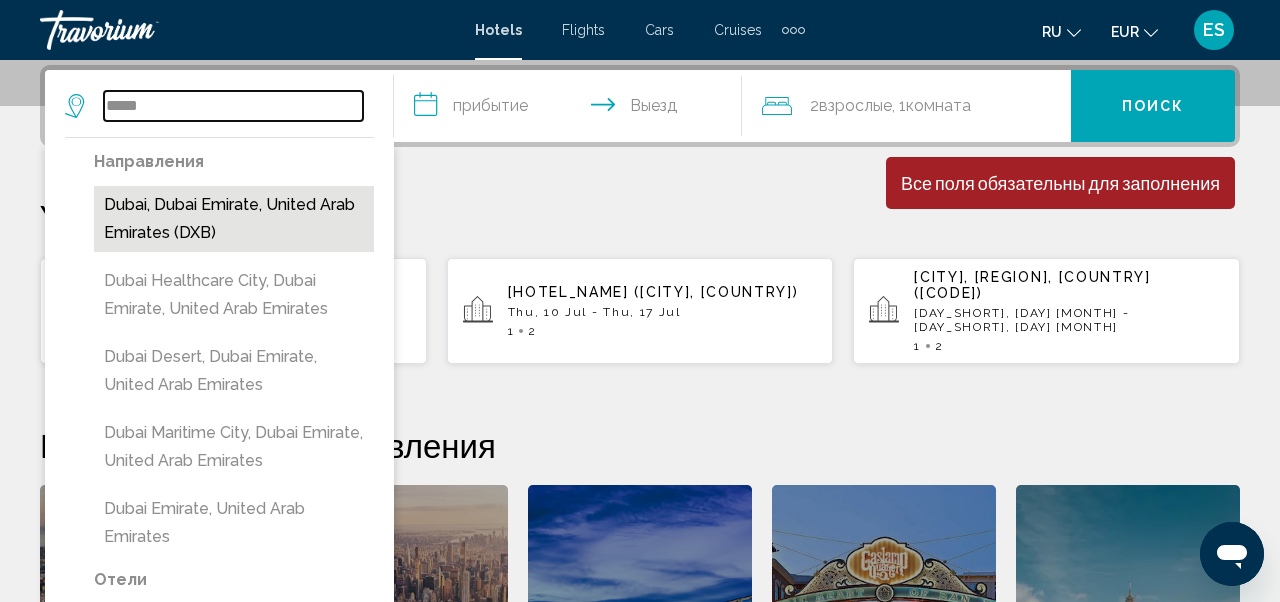 type on "*****" 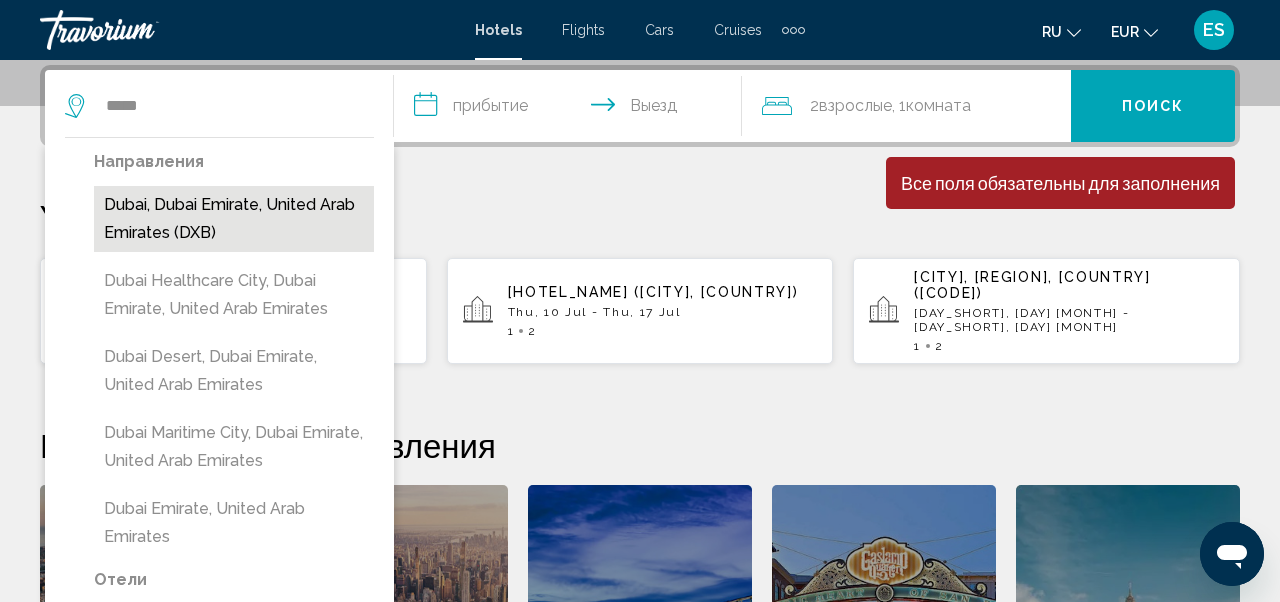 click on "Dubai, Dubai Emirate, United Arab Emirates (DXB)" at bounding box center [234, 219] 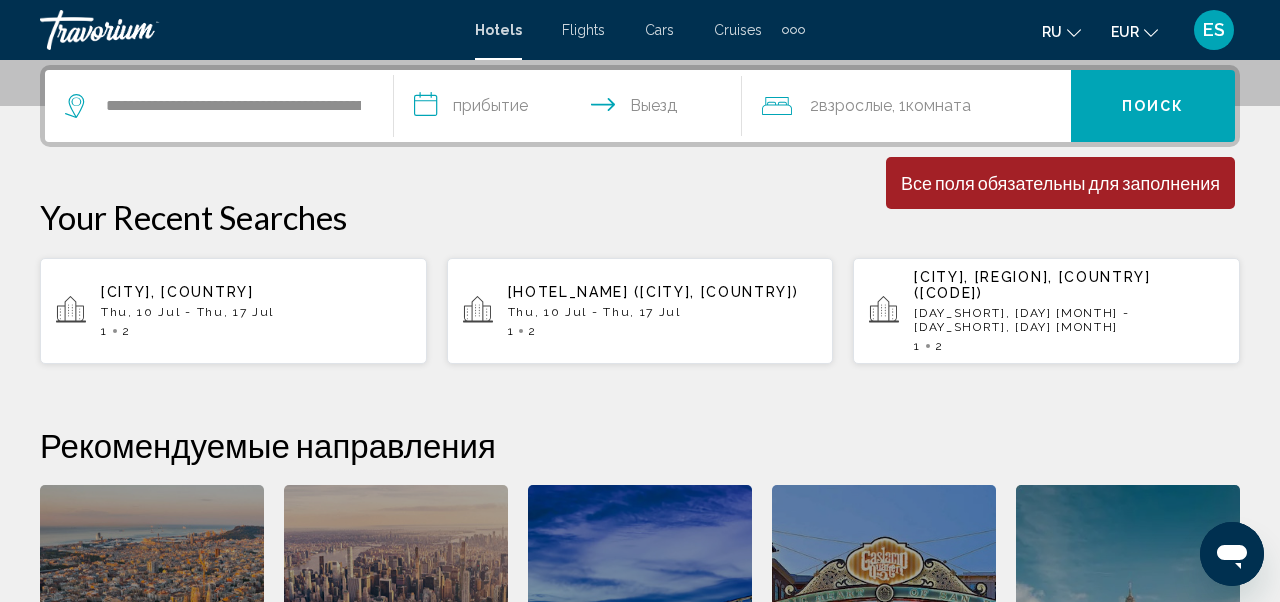 click on "**********" at bounding box center [572, 109] 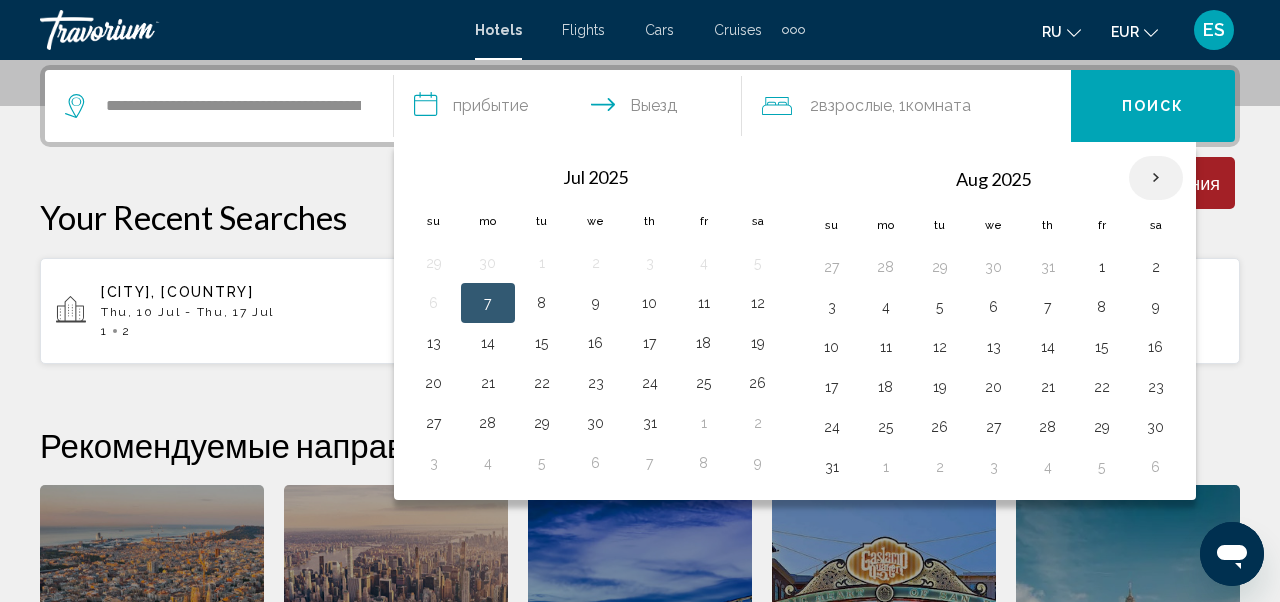 click at bounding box center (1156, 178) 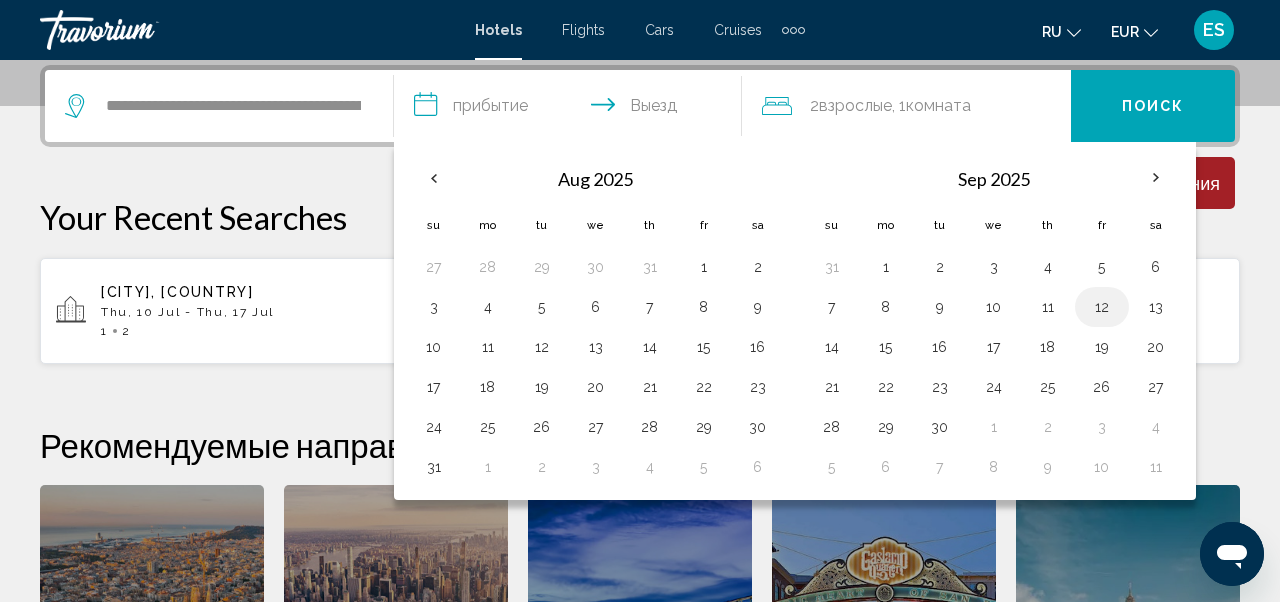 click on "12" at bounding box center (1102, 307) 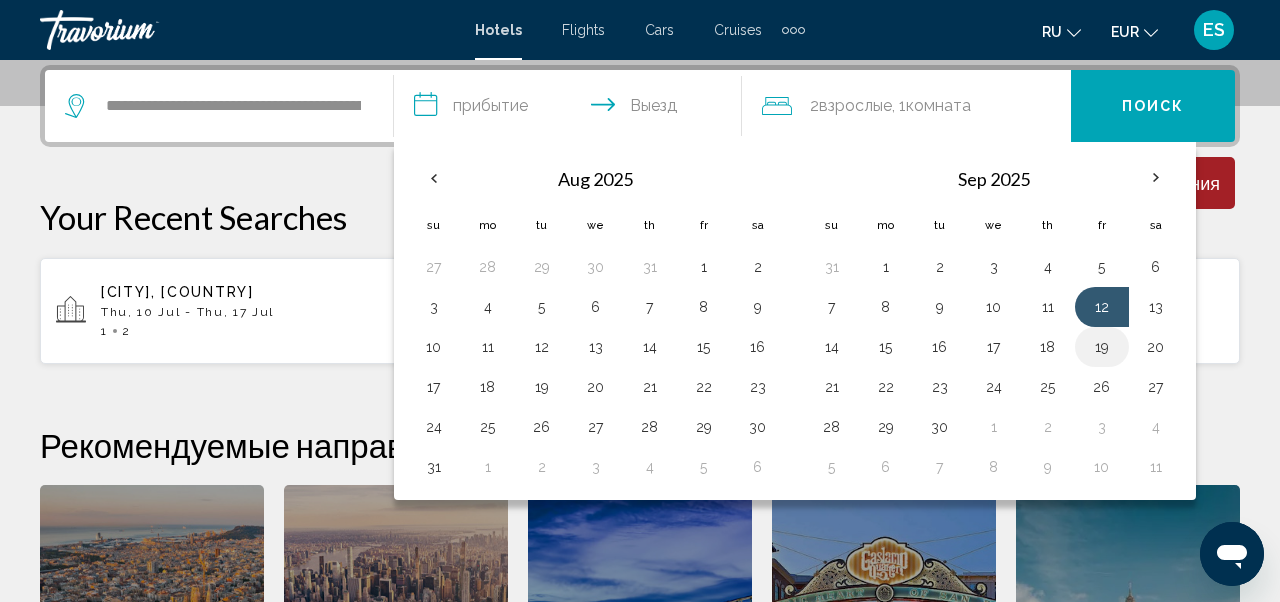 click on "19" at bounding box center [1102, 347] 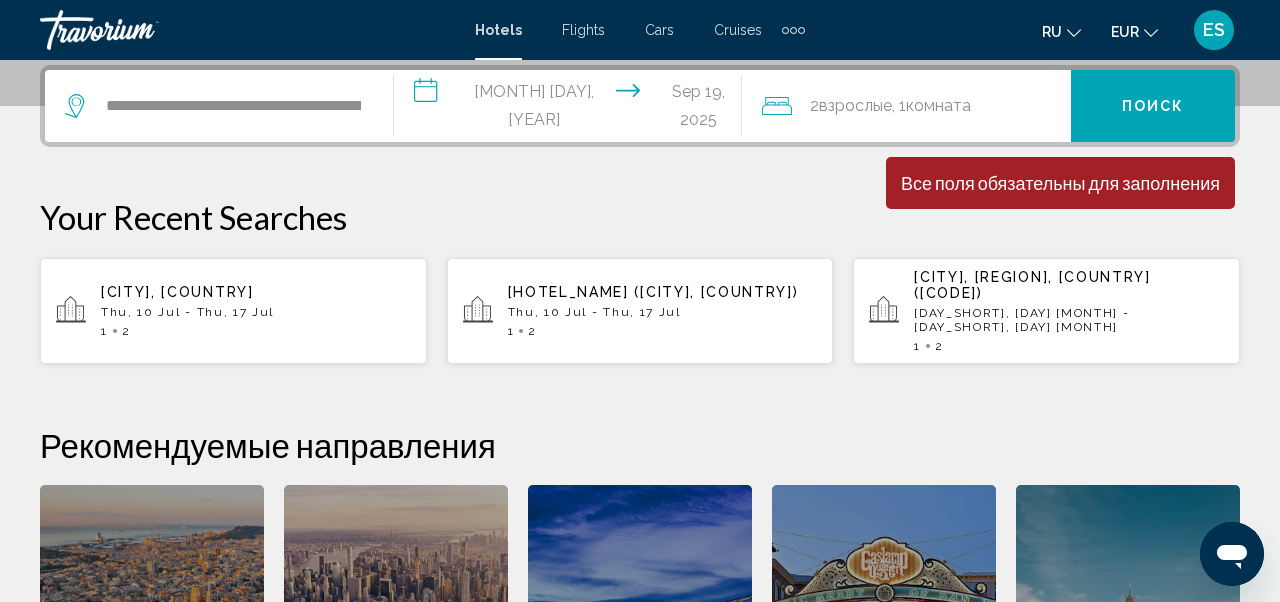 click on "Поиск" at bounding box center (1153, 107) 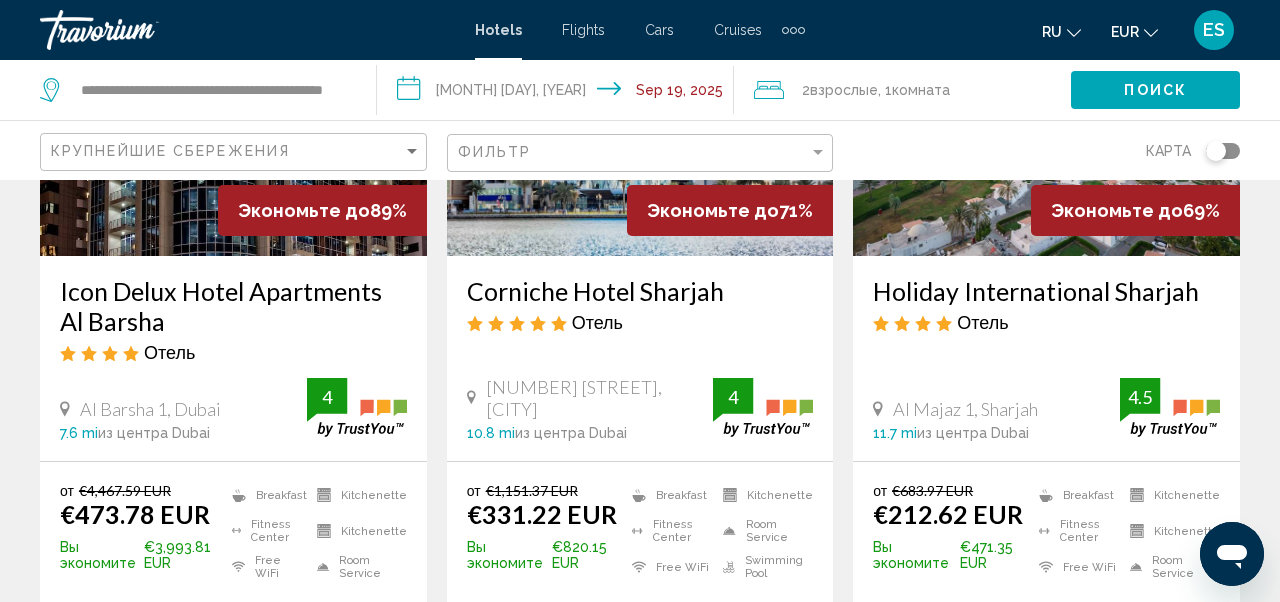 scroll, scrollTop: 336, scrollLeft: 0, axis: vertical 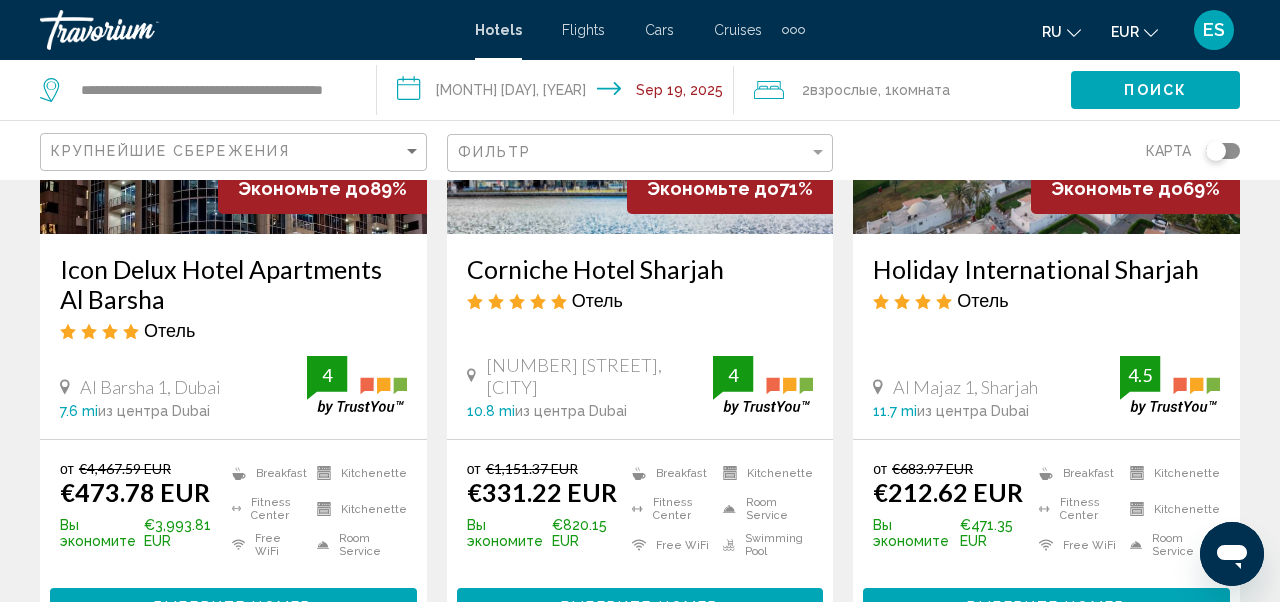 click on "Holiday International Sharjah" at bounding box center (1046, 269) 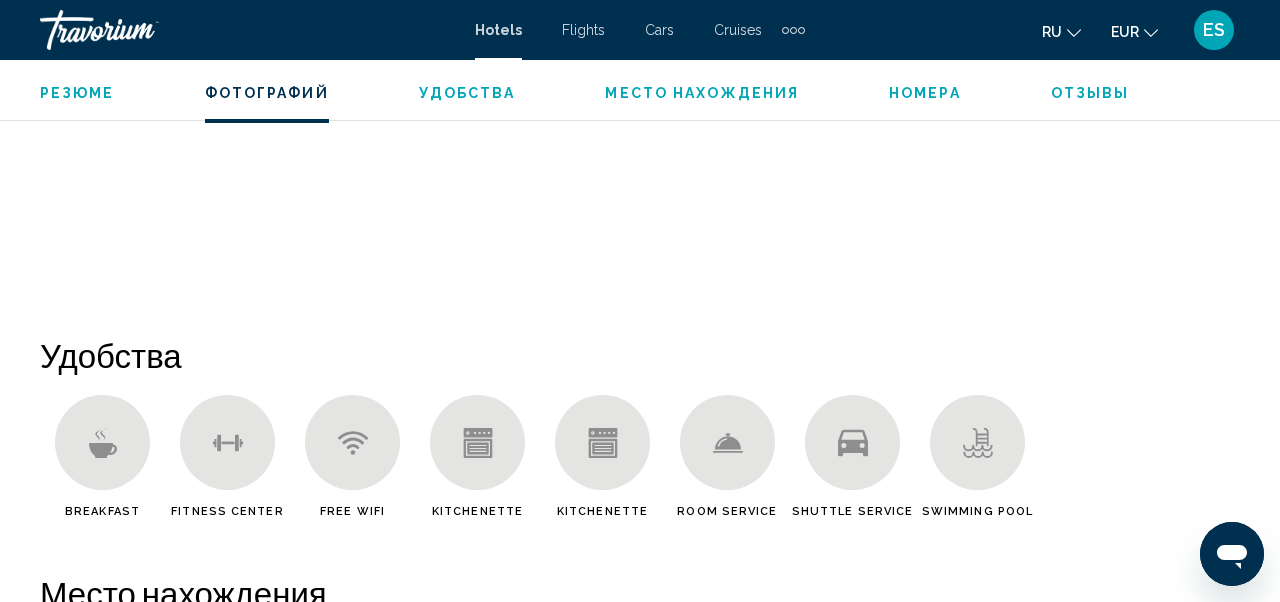 scroll, scrollTop: 1722, scrollLeft: 0, axis: vertical 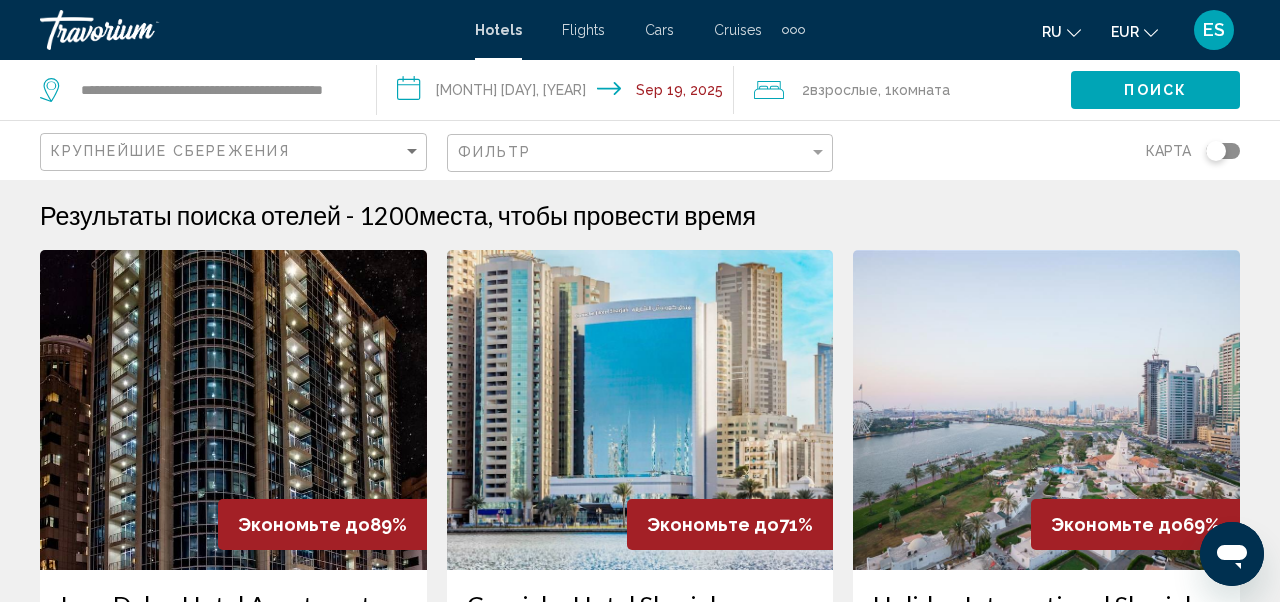 click at bounding box center (793, 30) 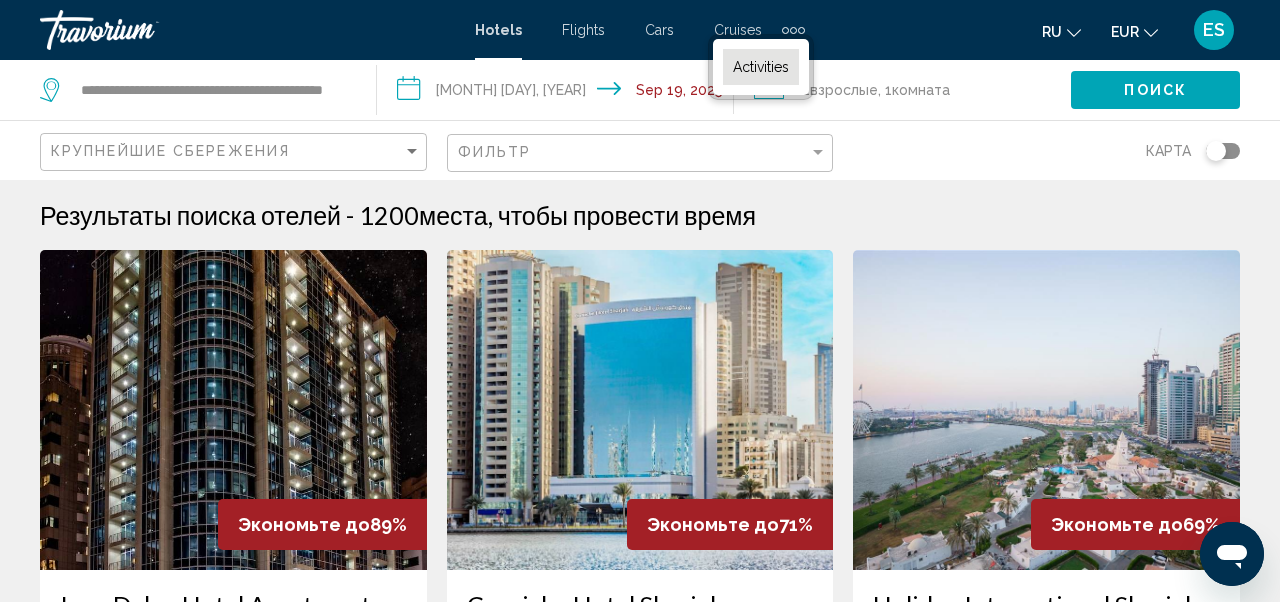 click on "Activities" at bounding box center [761, 67] 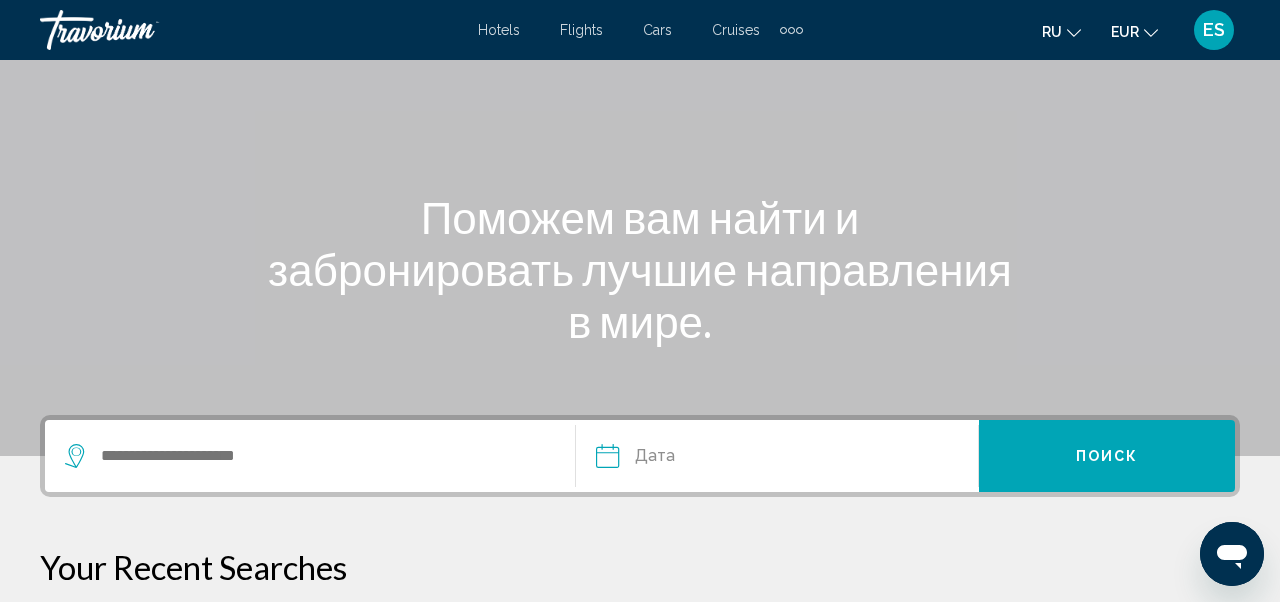 scroll, scrollTop: 146, scrollLeft: 0, axis: vertical 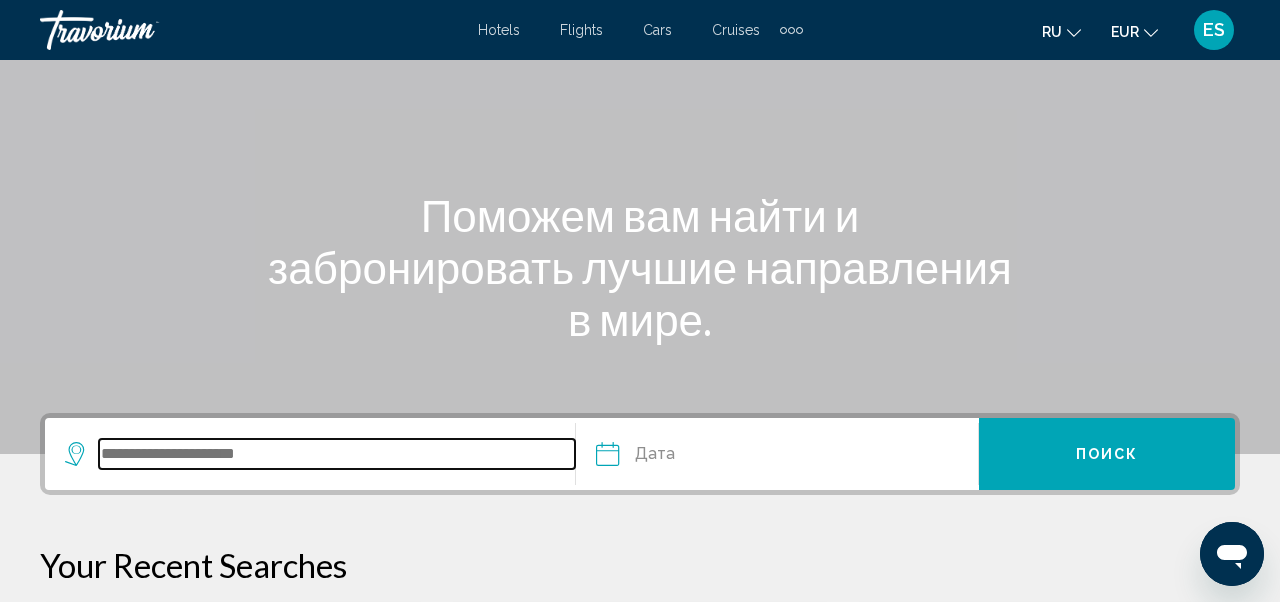 click at bounding box center [337, 454] 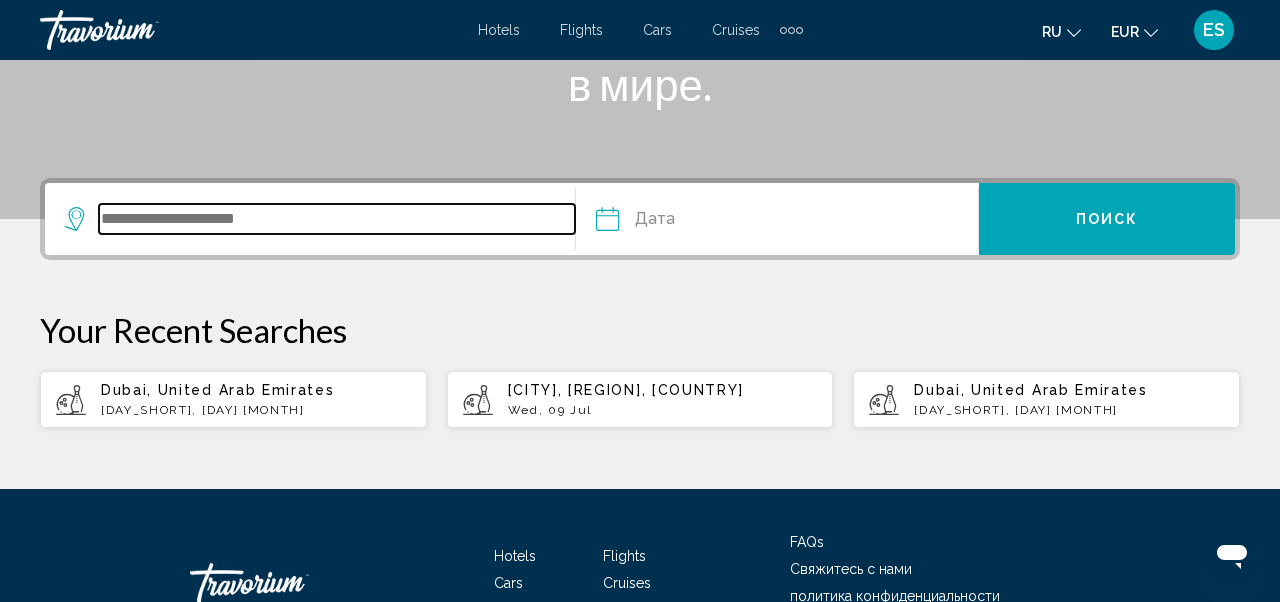 scroll, scrollTop: 417, scrollLeft: 0, axis: vertical 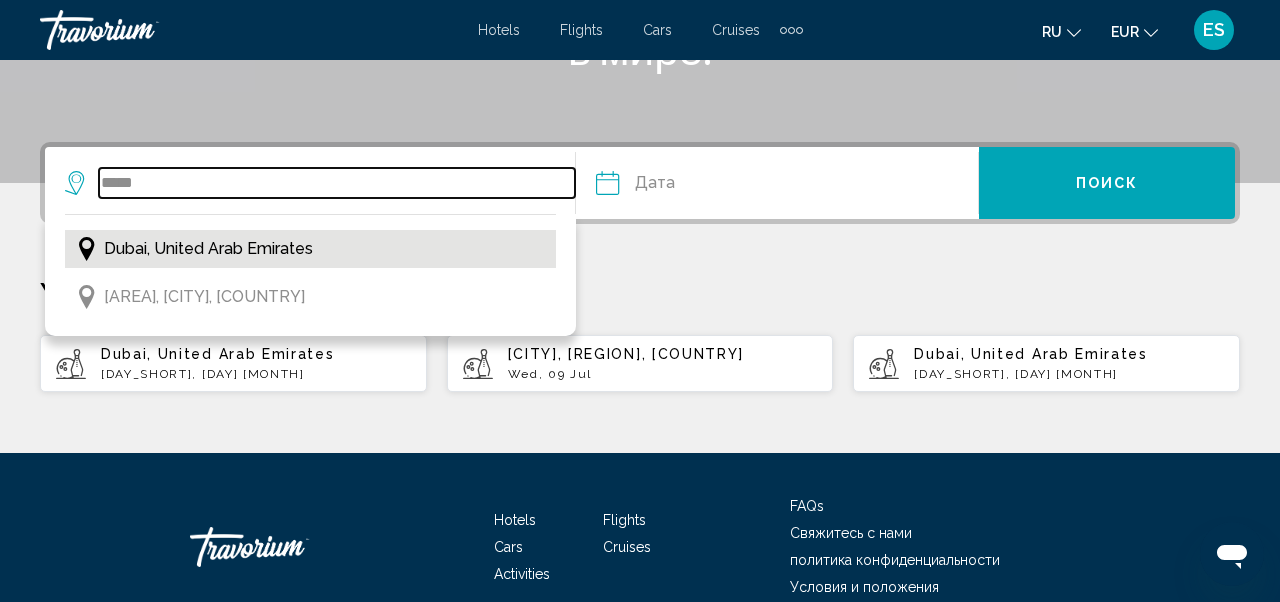 type on "*****" 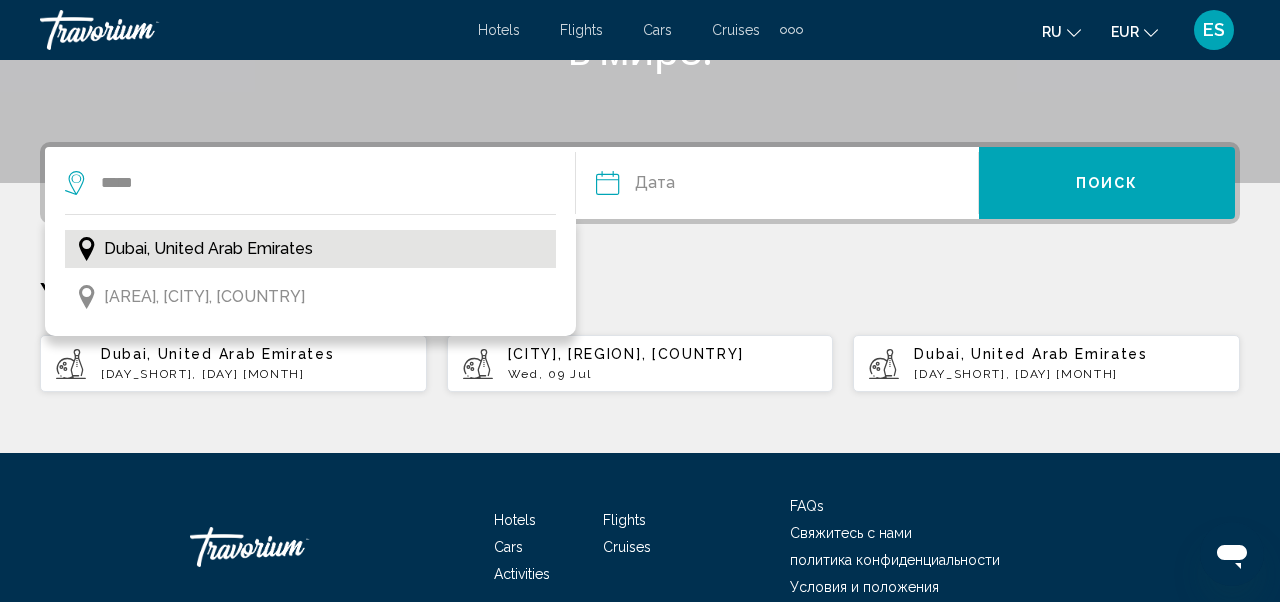 click on "Dubai, United Arab Emirates" at bounding box center (208, 249) 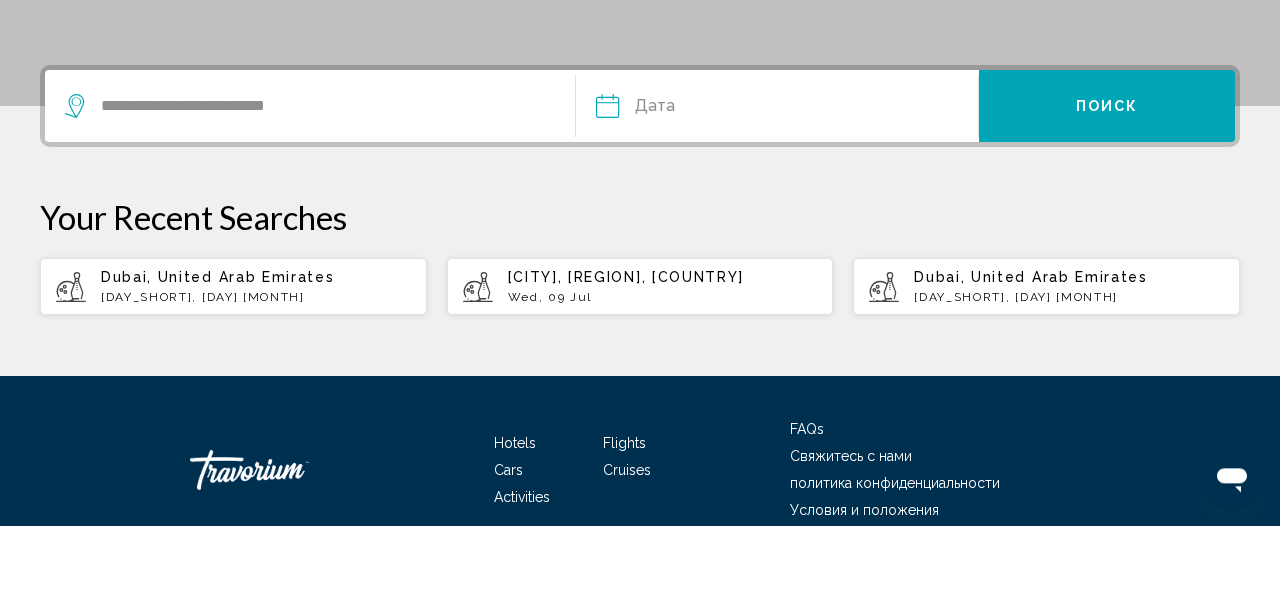 click at bounding box center (690, 186) 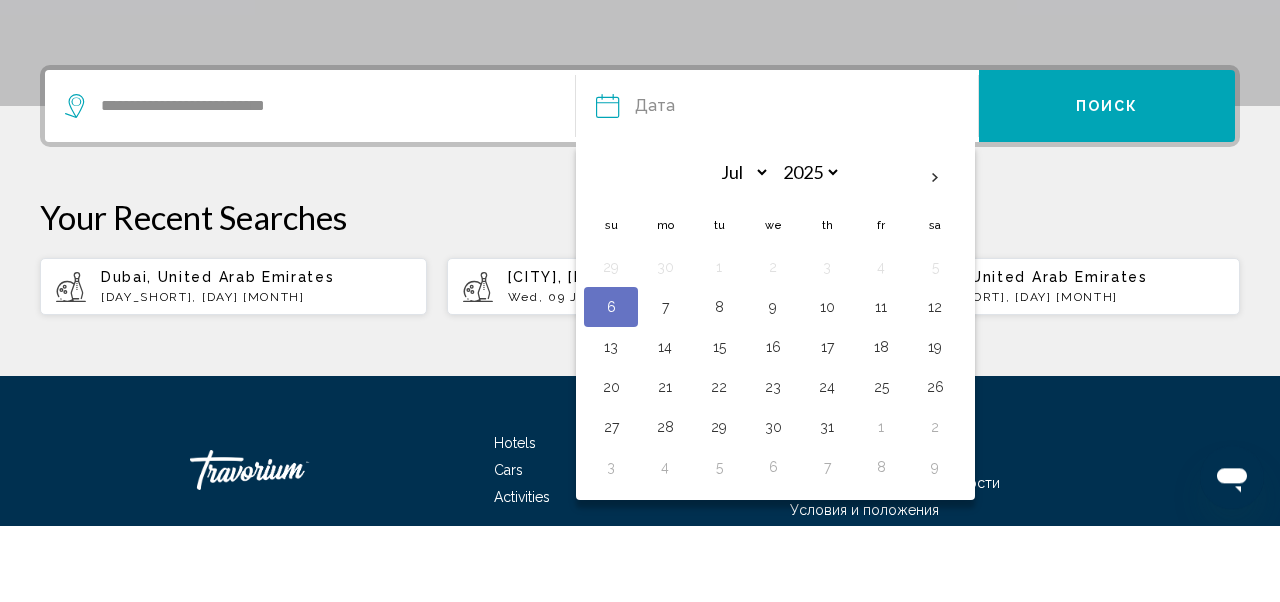 scroll, scrollTop: 417, scrollLeft: 0, axis: vertical 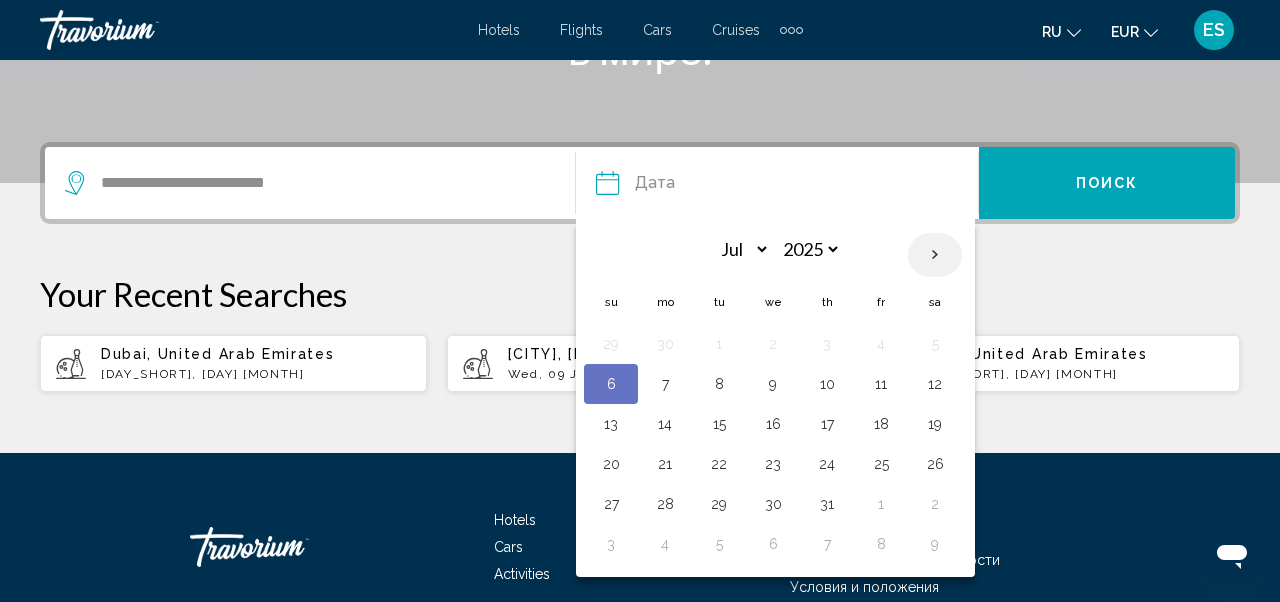 click at bounding box center [935, 255] 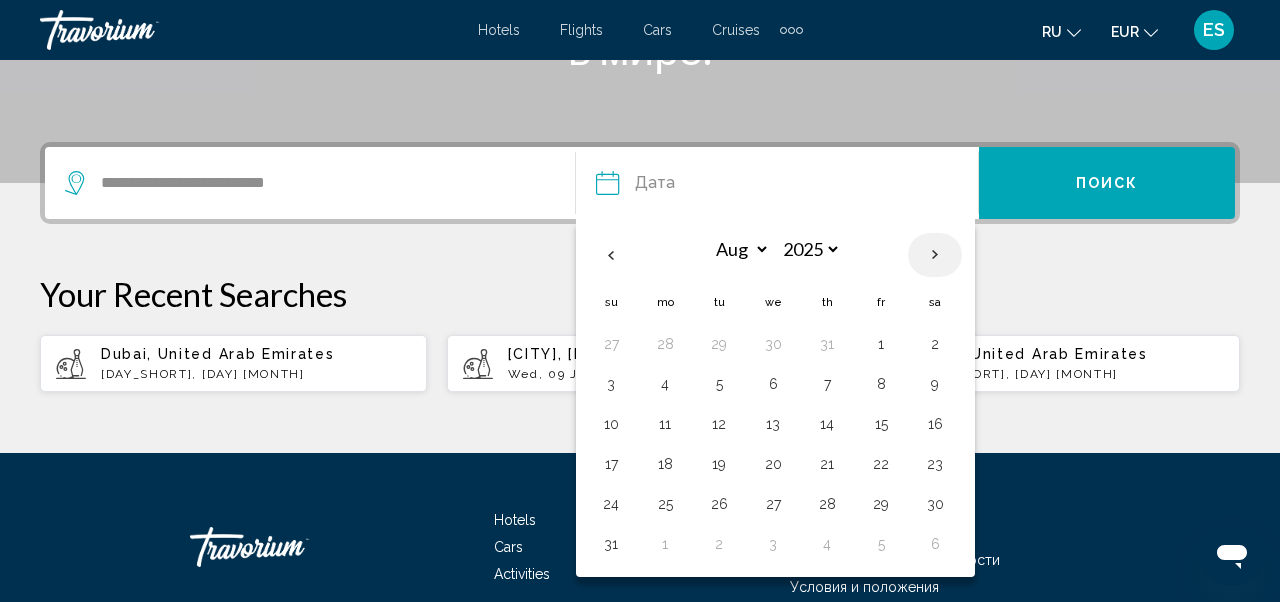 click at bounding box center [935, 255] 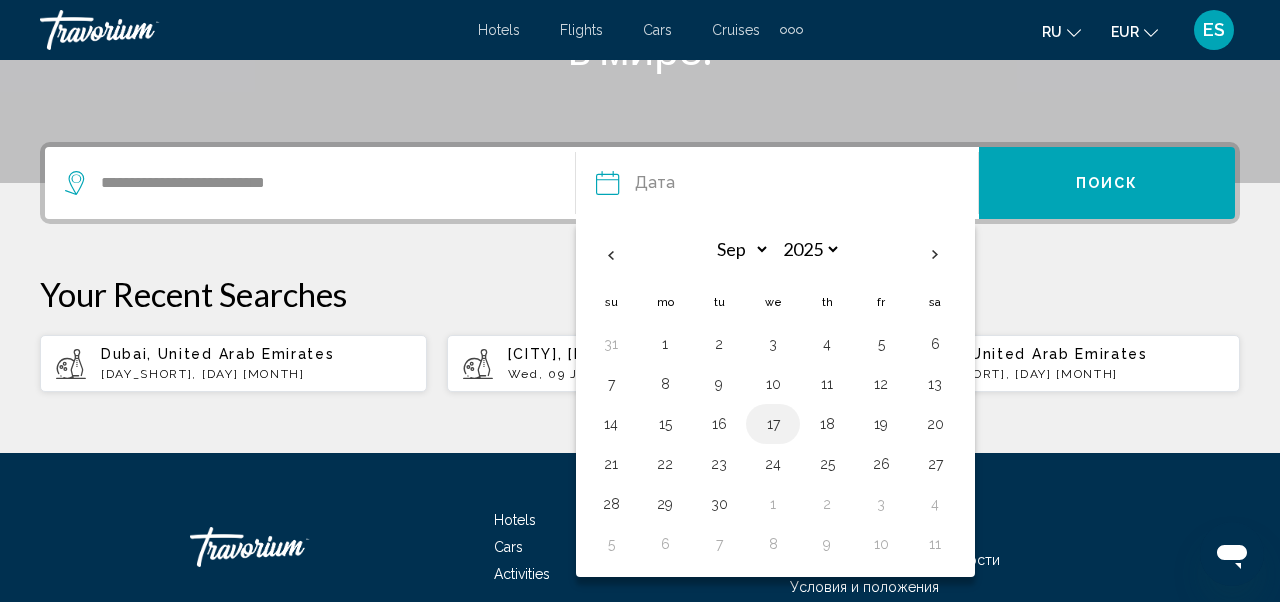 click on "17" at bounding box center [773, 424] 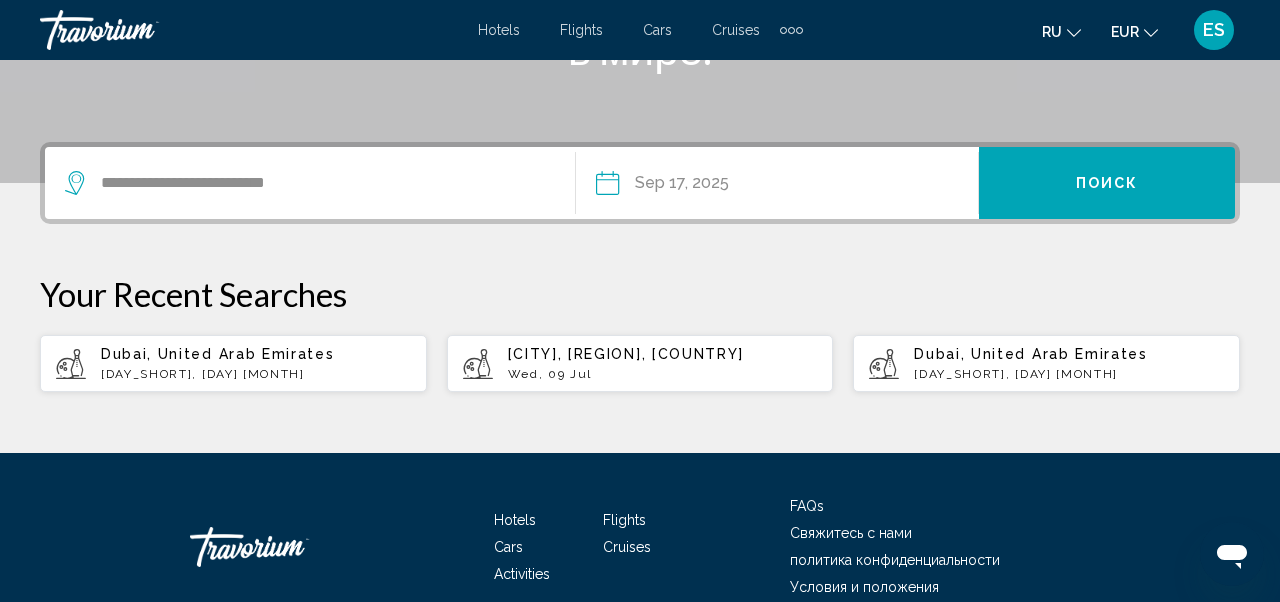 click on "Поиск" at bounding box center [1107, 183] 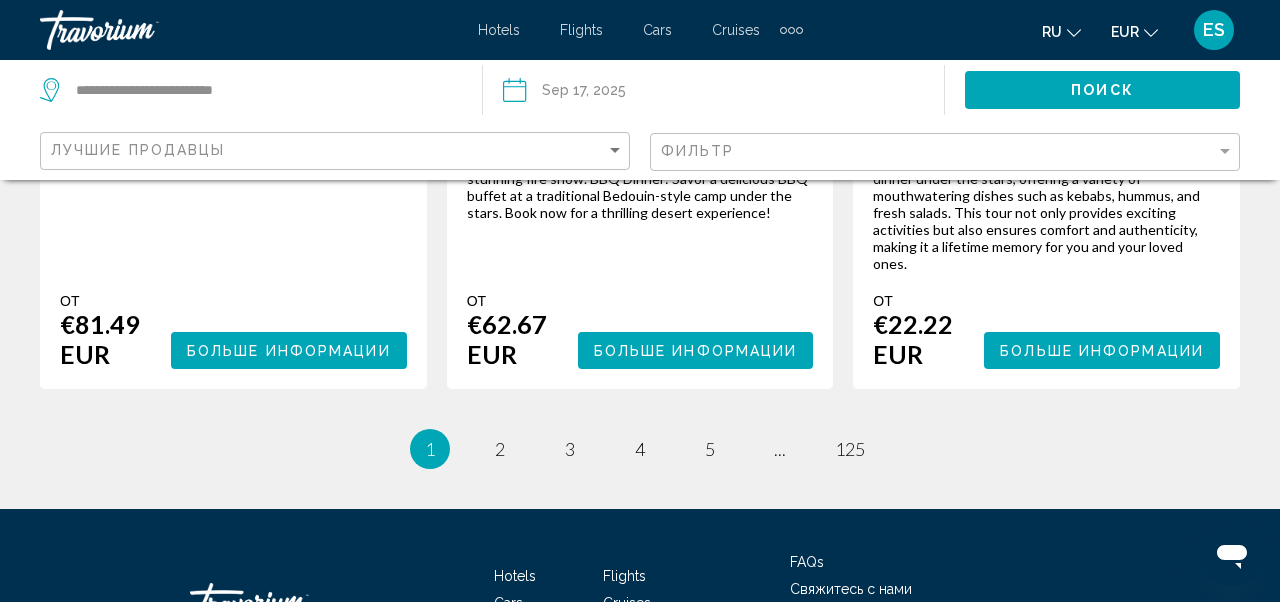scroll, scrollTop: 3797, scrollLeft: 0, axis: vertical 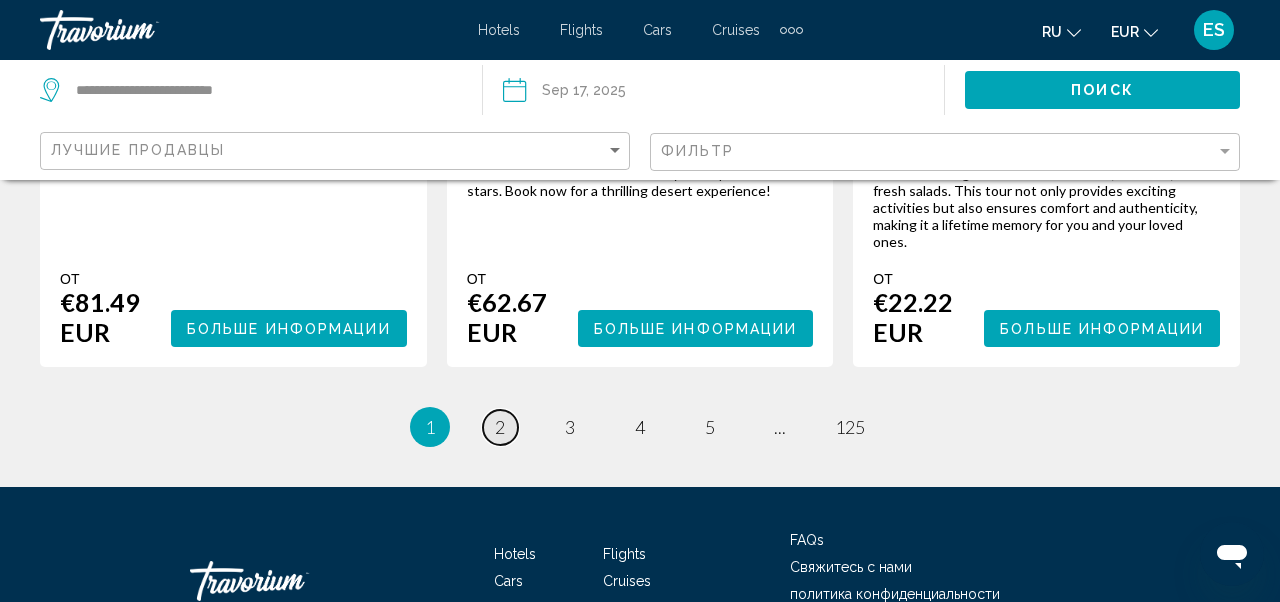 click on "page  2" at bounding box center [500, 427] 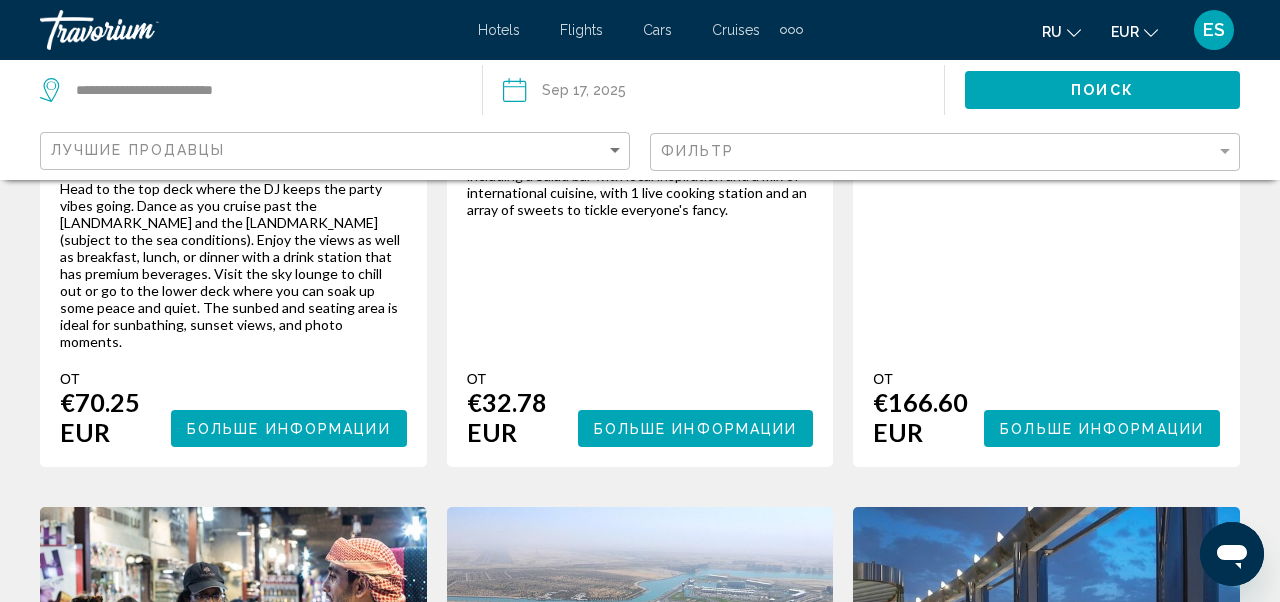 scroll, scrollTop: 0, scrollLeft: 0, axis: both 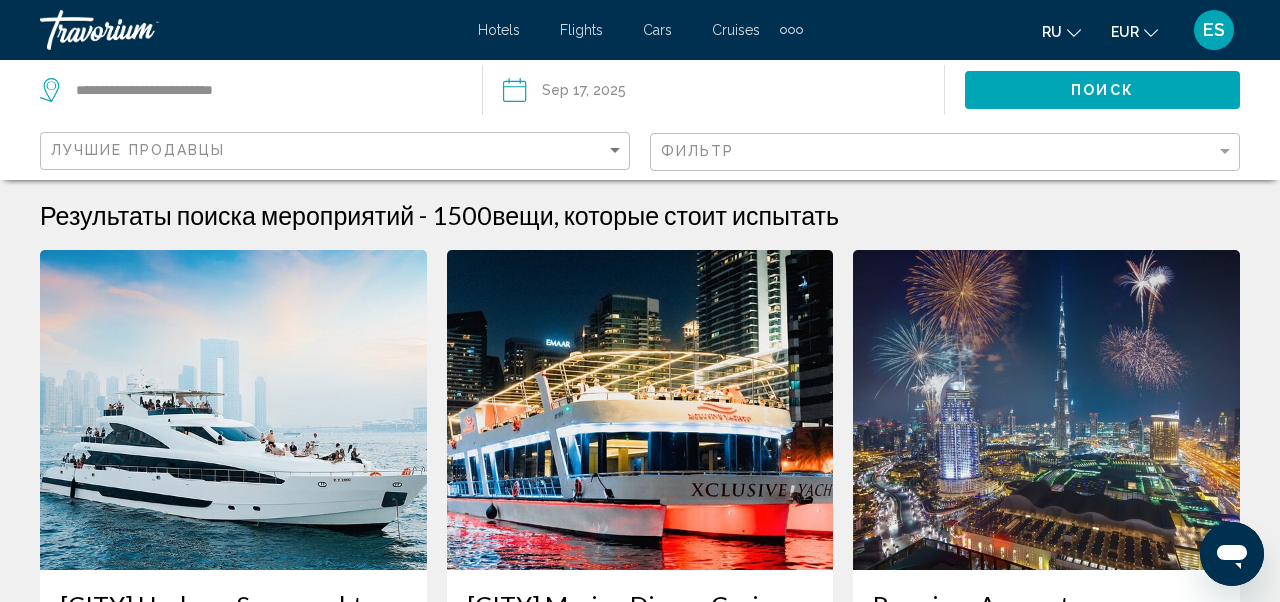 click on "Hotels Flights Cars Cruises Activities Hotels Flights Cars Cruises Activities ru
English Español Français Italiano Português русский EUR
USD ($) MXN (Mex$) CAD (Can$) GBP (£) EUR (€) AUD (A$) NZD (NZ$) CNY (CN¥) ES Авторизоваться" at bounding box center [640, 30] 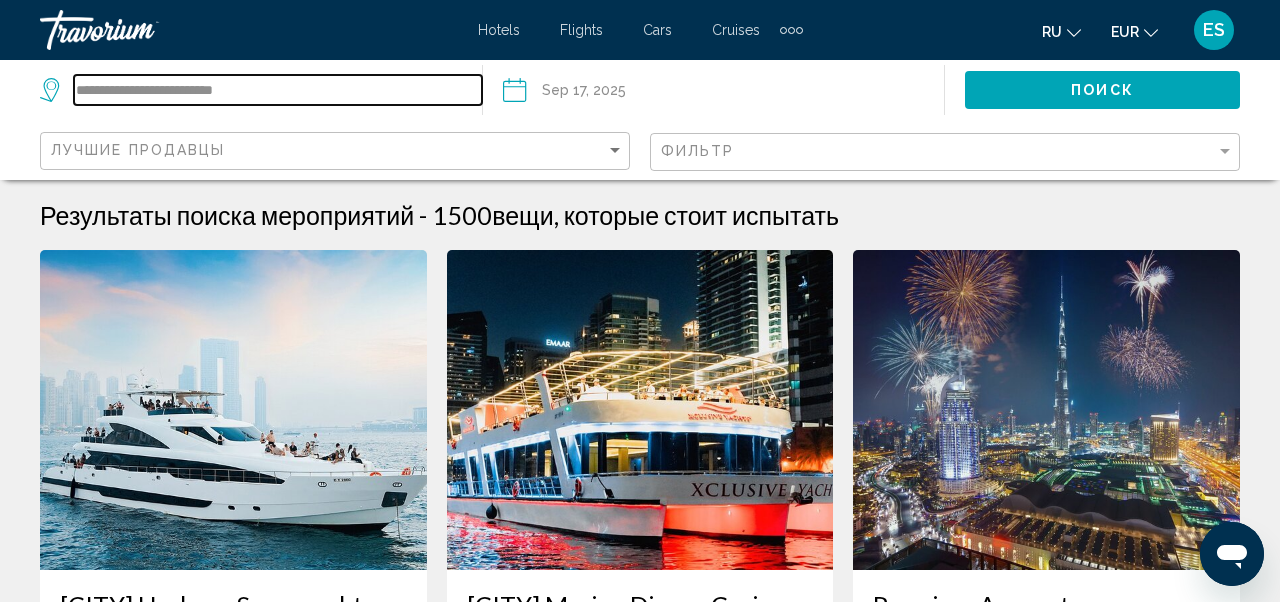click on "**********" at bounding box center (278, 90) 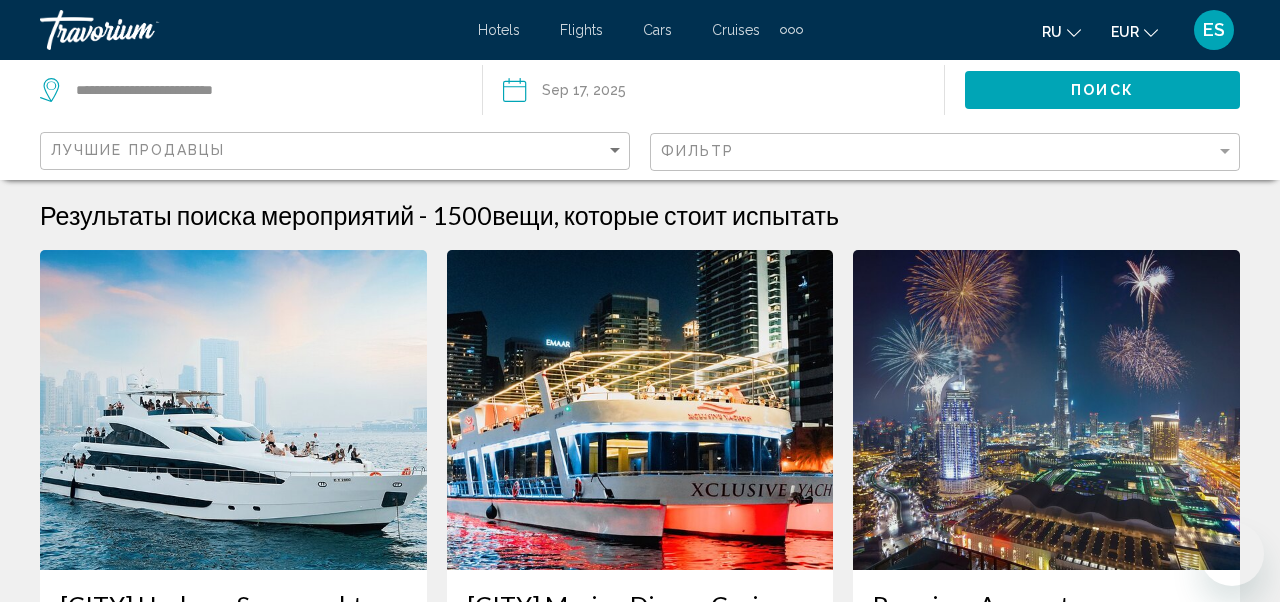 scroll, scrollTop: 0, scrollLeft: 0, axis: both 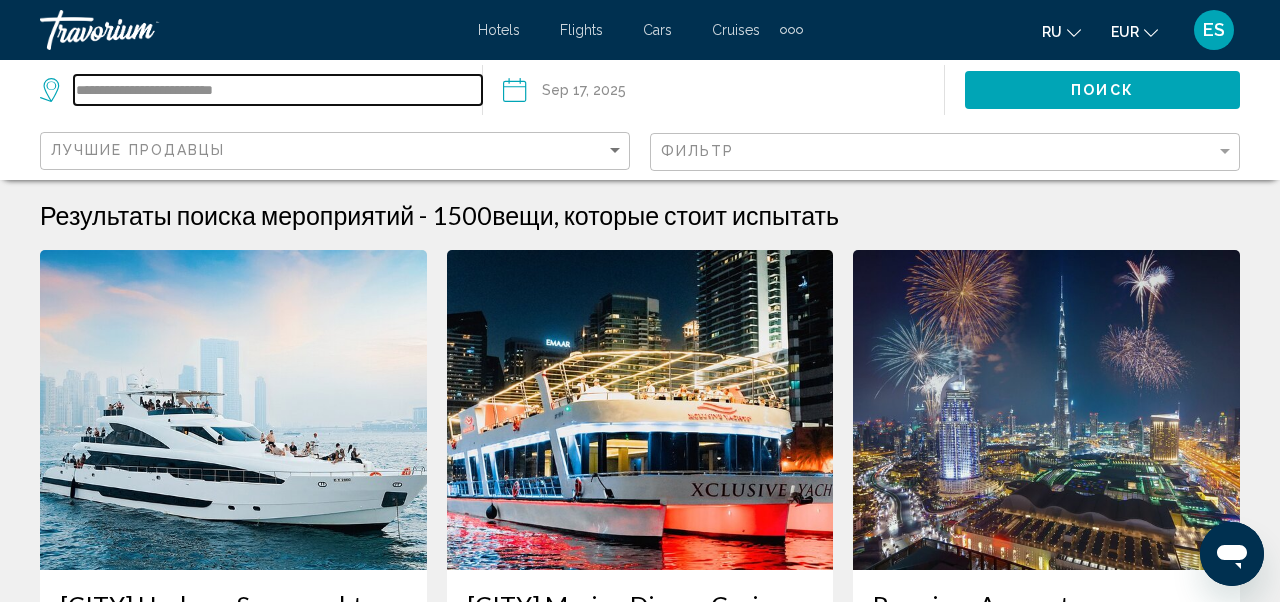 click on "**********" at bounding box center (278, 90) 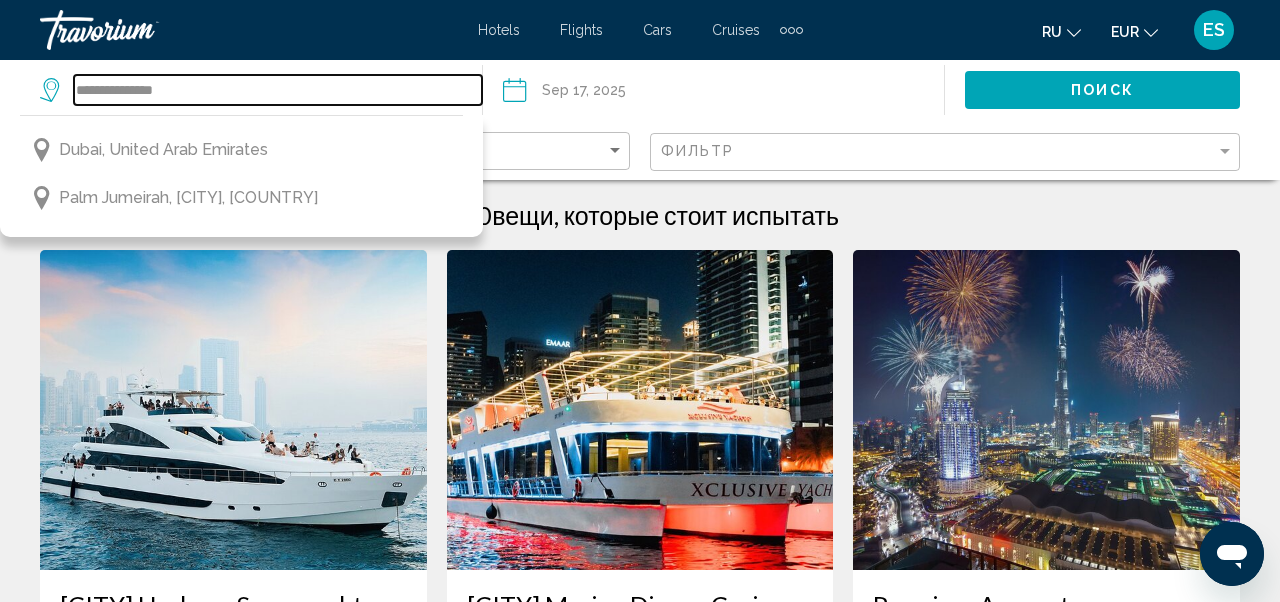 type on "**********" 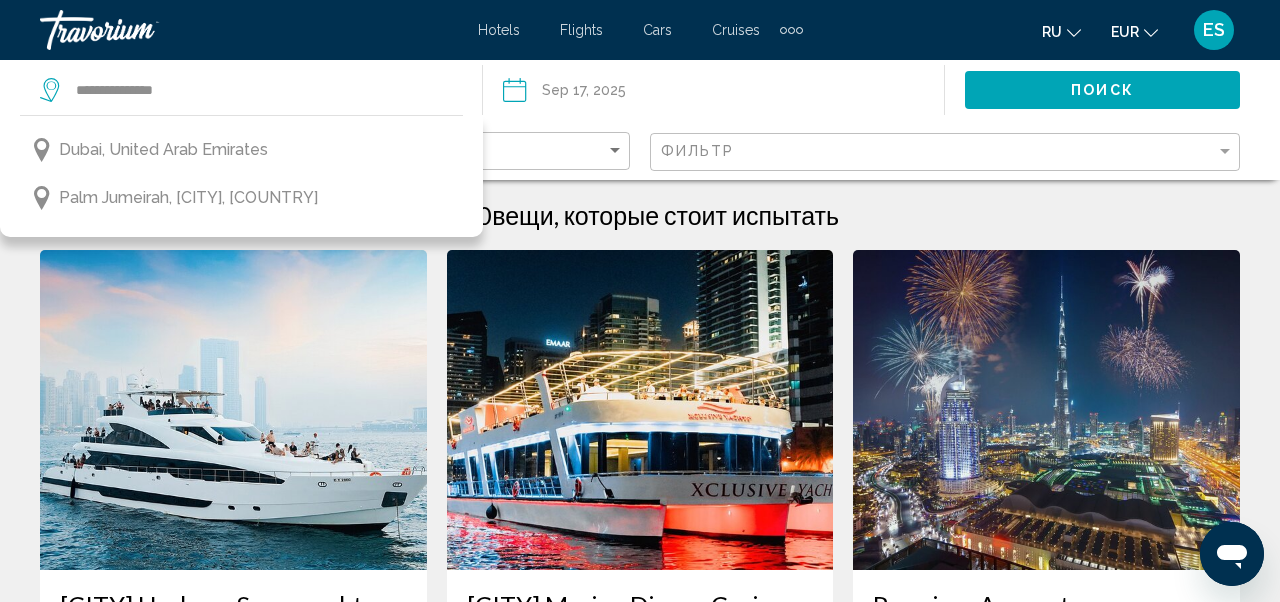 click on "Результаты поиска мероприятий  -   1500  вещи, которые стоит испытать" at bounding box center [640, 215] 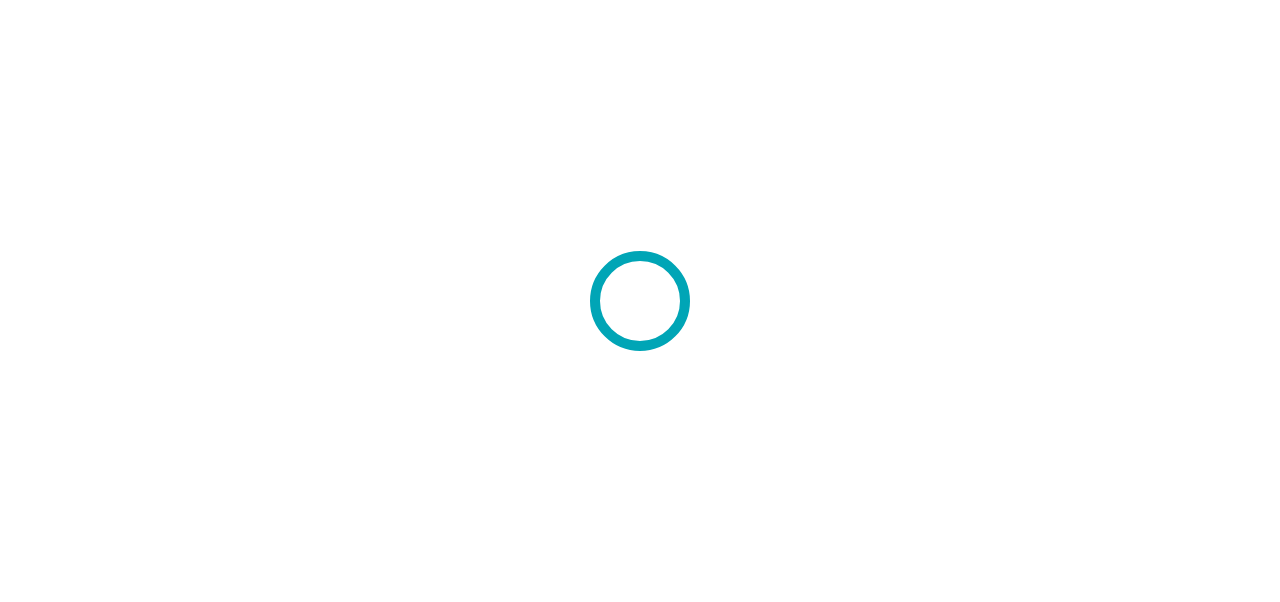 scroll, scrollTop: 0, scrollLeft: 0, axis: both 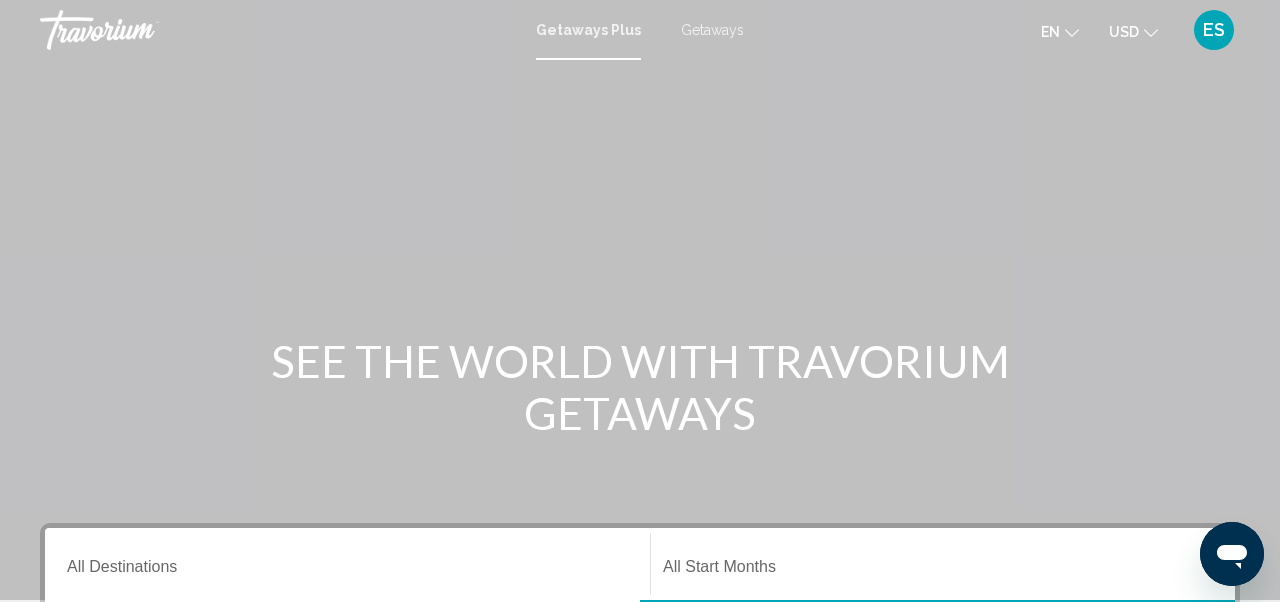 click on "Getaways" at bounding box center [712, 30] 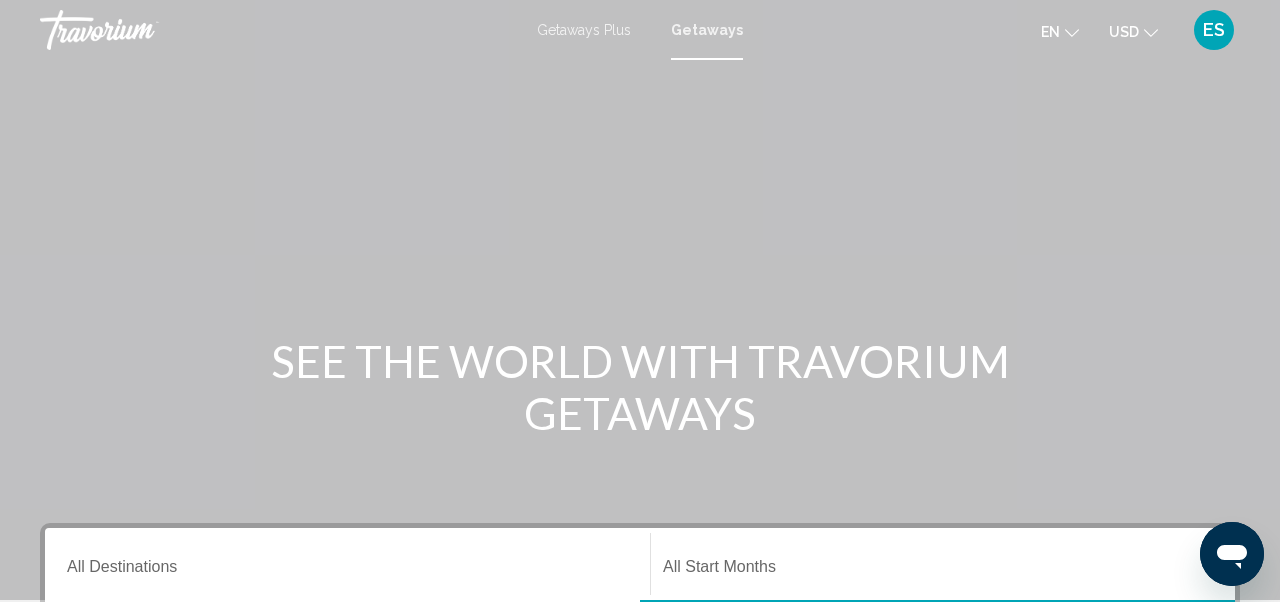 click on "USD
USD ($) MXN (Mex$) CAD (Can$) GBP (£) EUR (€) AUD (A$) NZD (NZ$) CNY (CN¥)" at bounding box center (1133, 31) 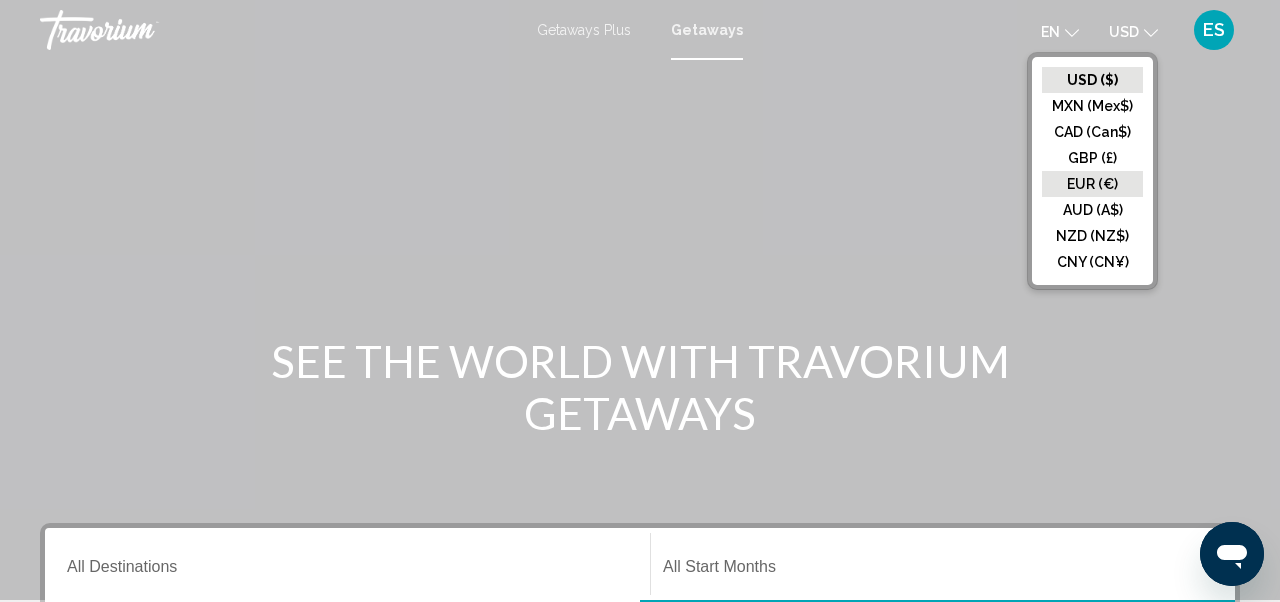 click on "EUR (€)" at bounding box center [1092, 80] 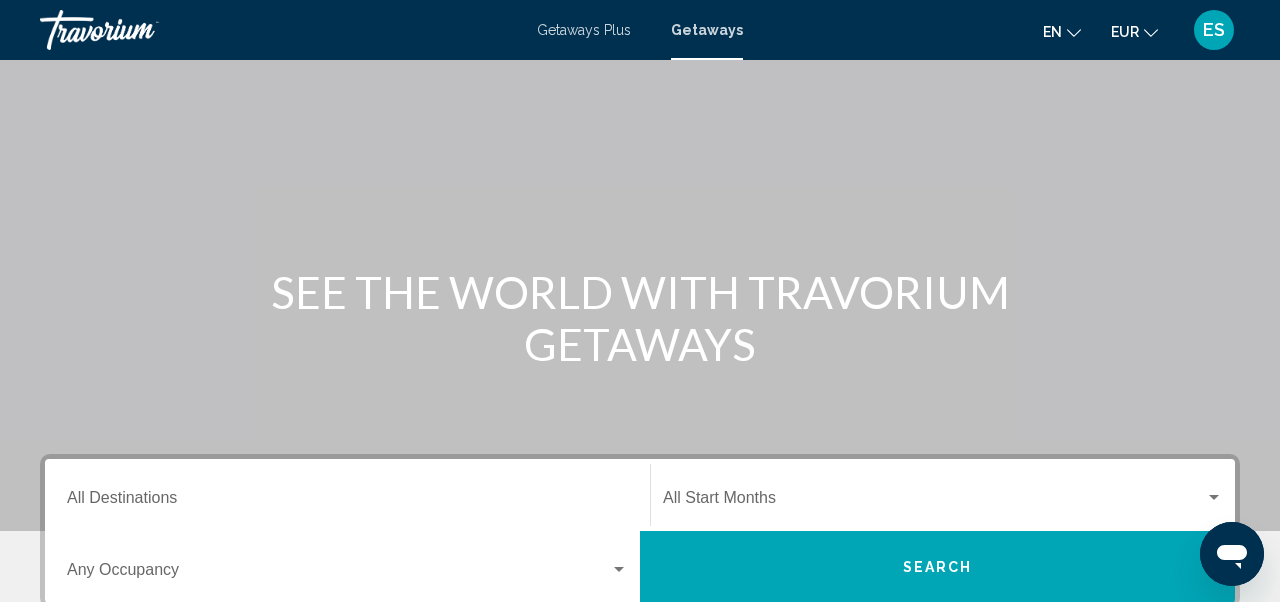 scroll, scrollTop: 108, scrollLeft: 0, axis: vertical 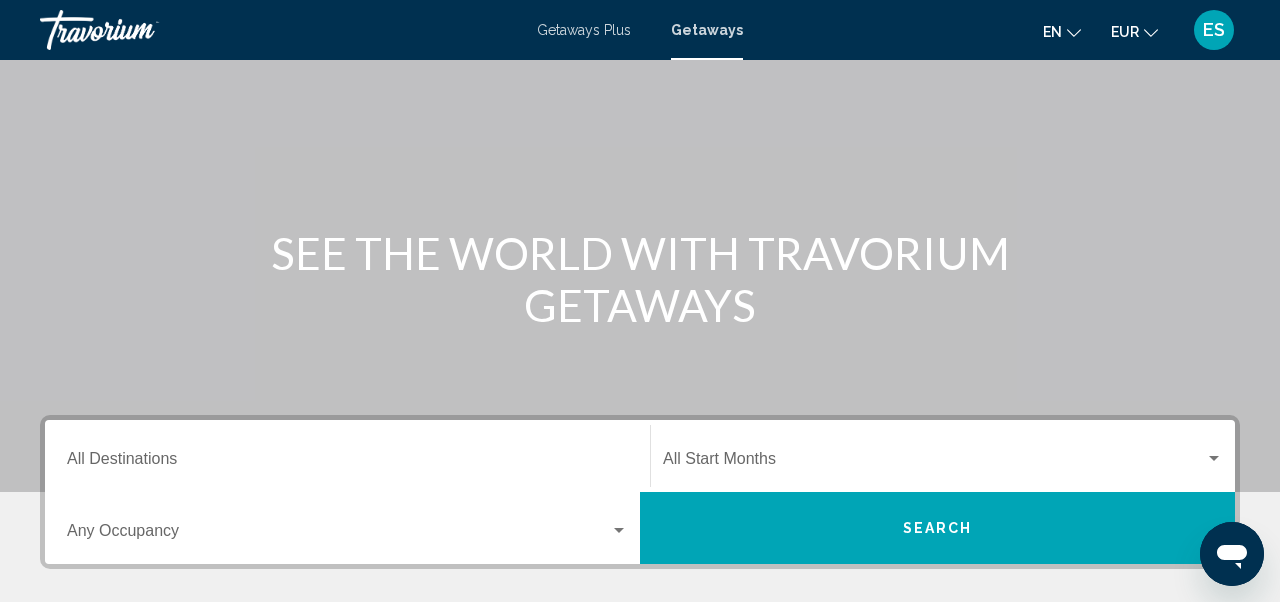 click on "Destination All Destinations" at bounding box center [347, 463] 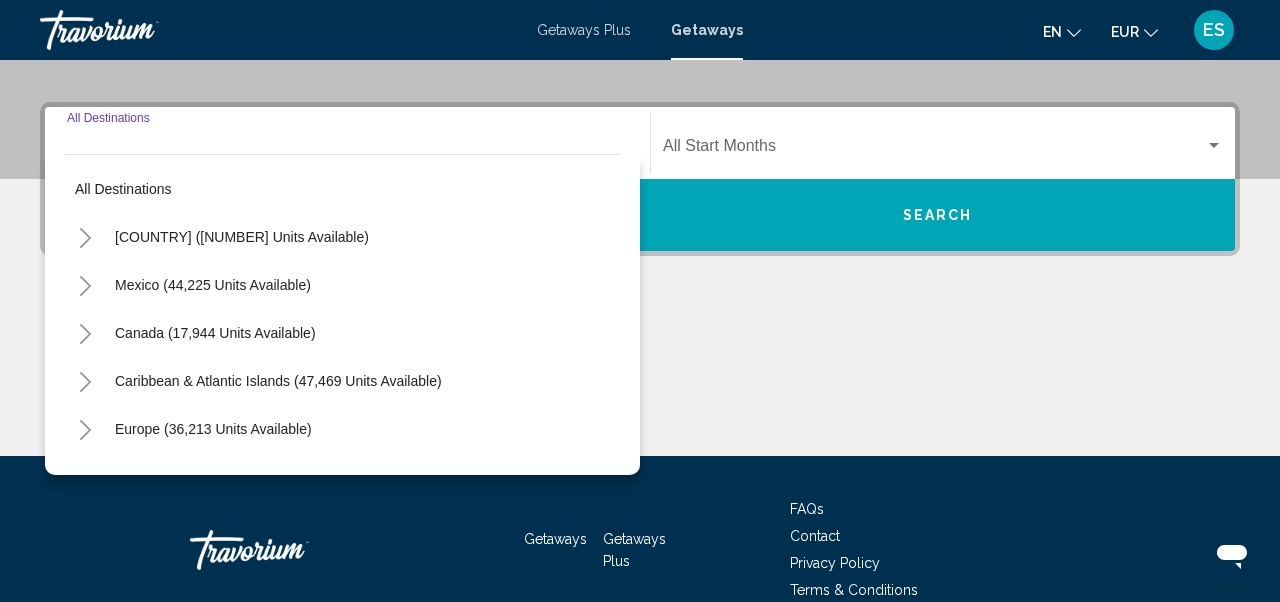scroll, scrollTop: 425, scrollLeft: 0, axis: vertical 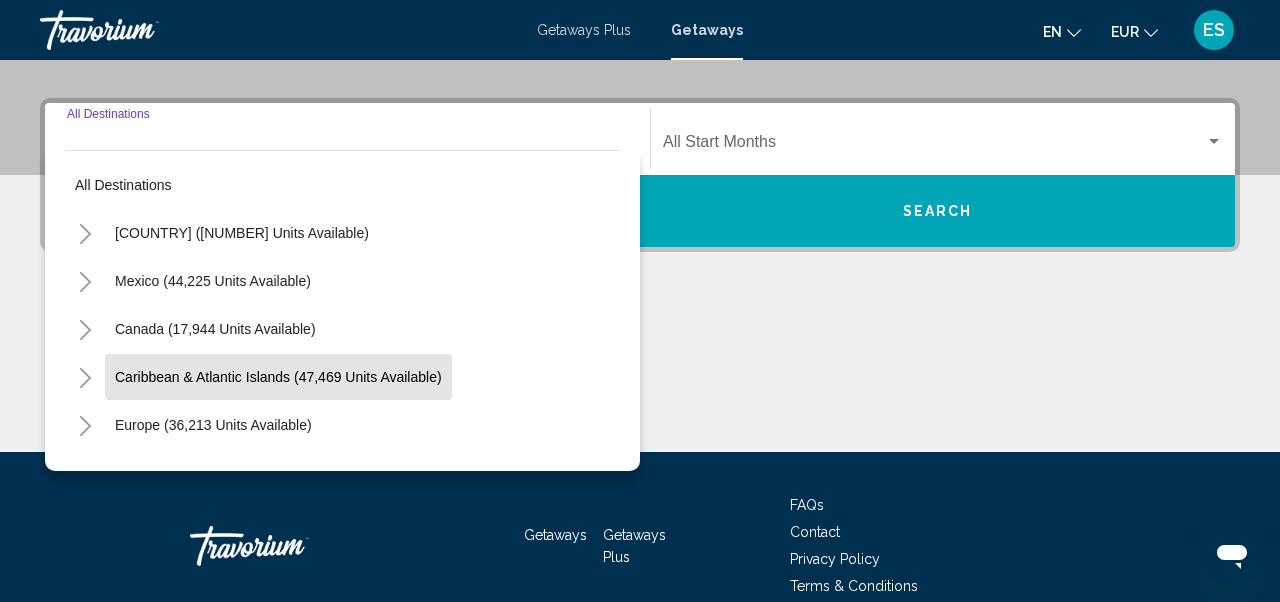 click on "Caribbean & Atlantic Islands (47,469 units available)" at bounding box center (242, 233) 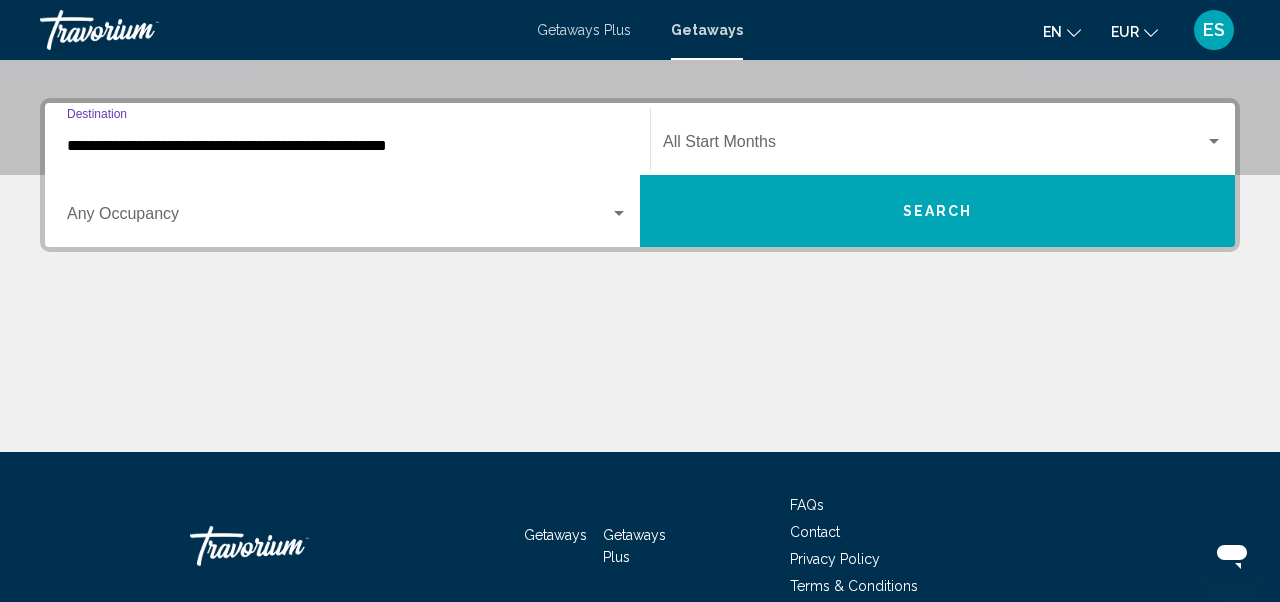 click on "Start Month All Start Months" at bounding box center (942, 139) 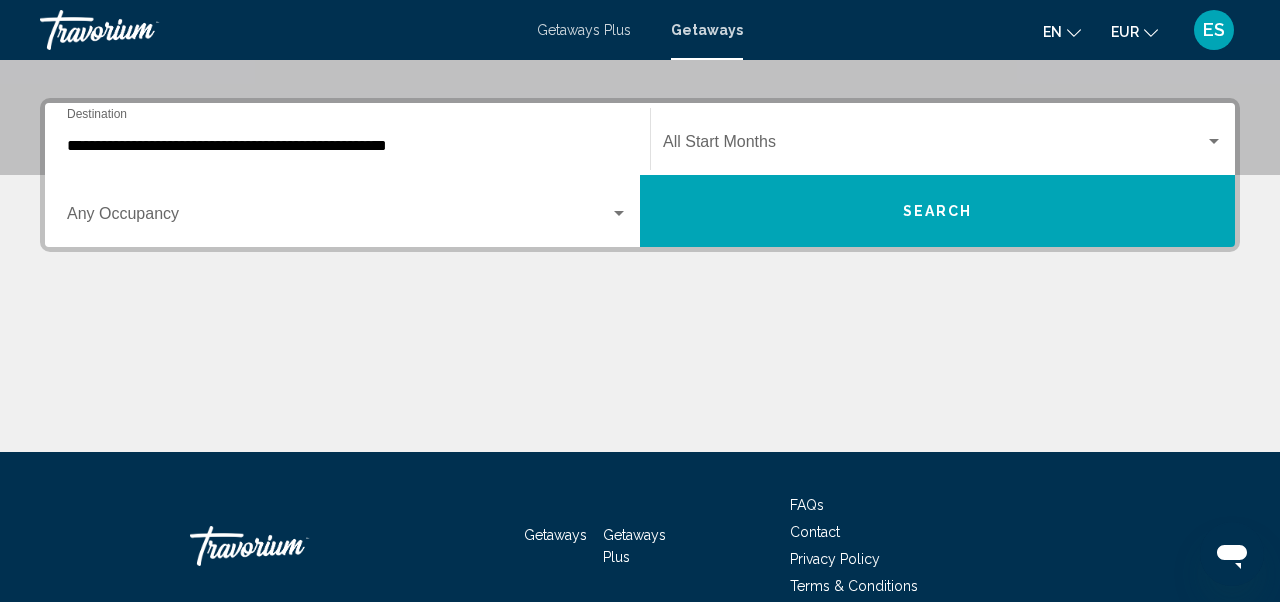 click on "Start Month All Start Months" at bounding box center [943, 139] 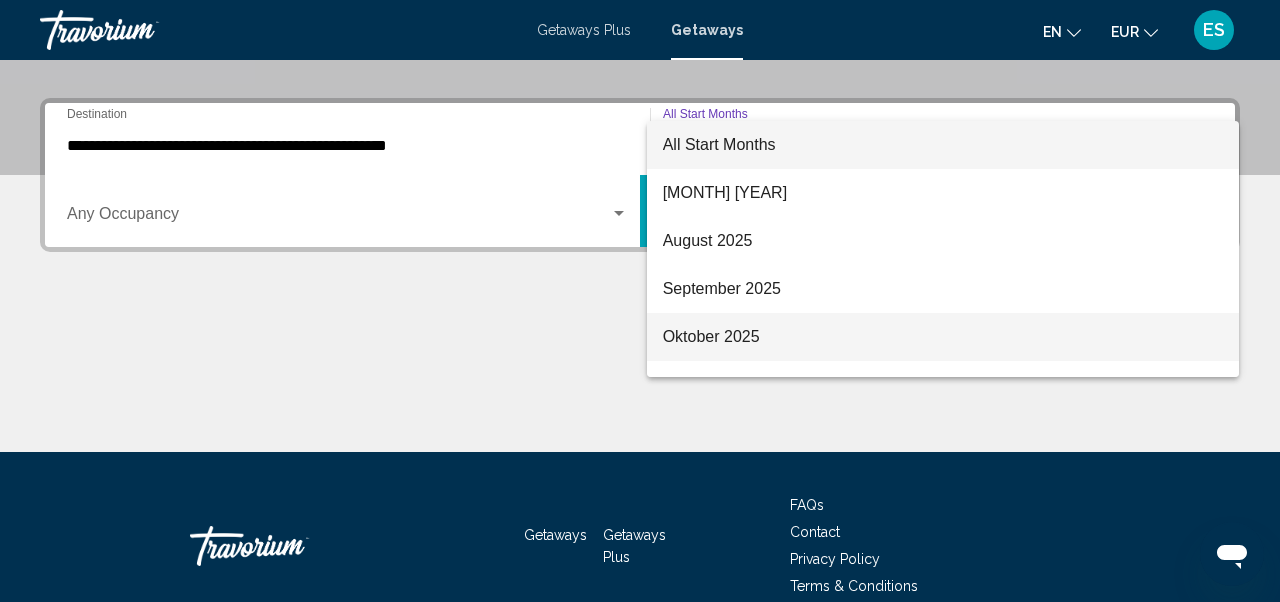 click on "Oktober 2025" at bounding box center (943, 337) 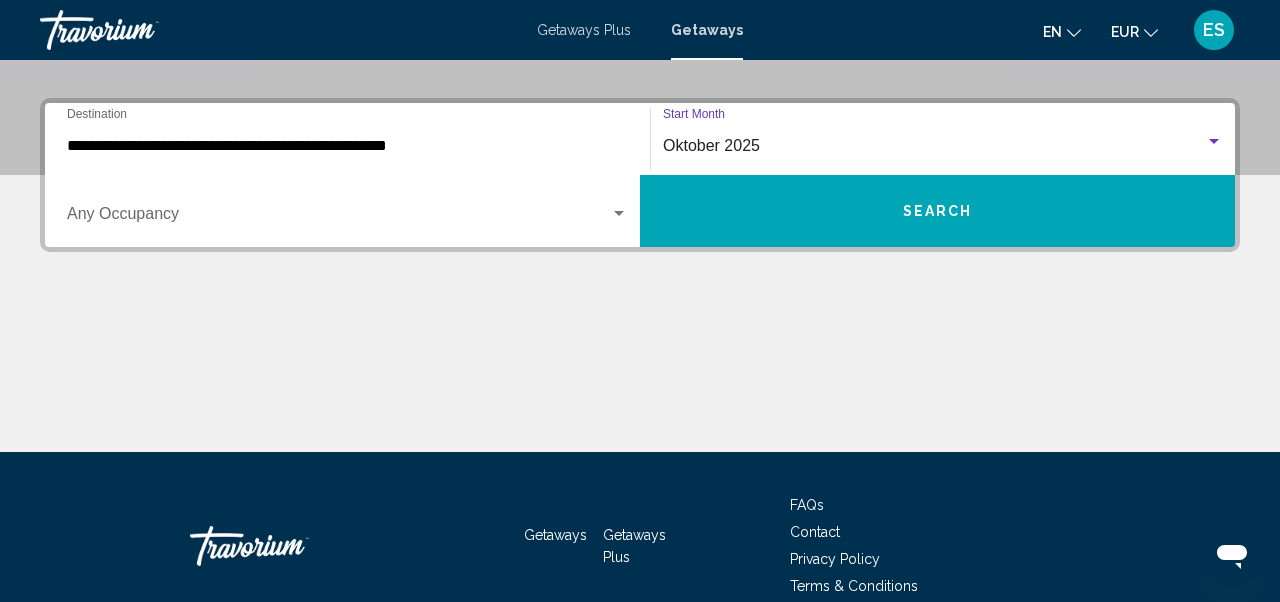 click on "Search" at bounding box center [937, 211] 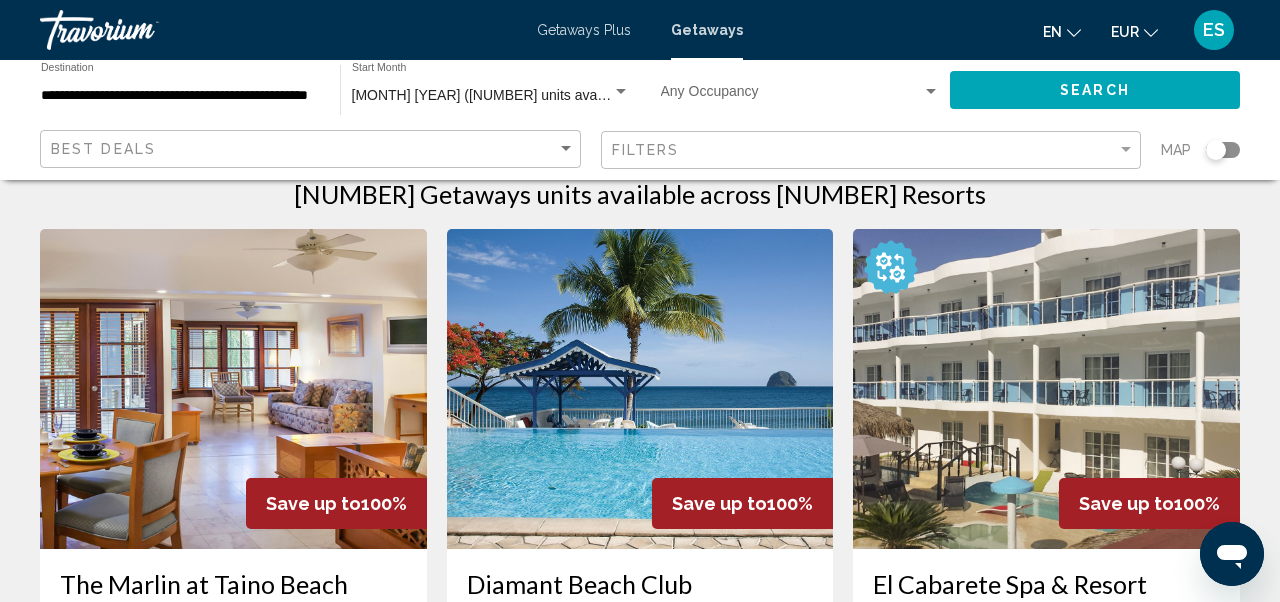 scroll, scrollTop: 49, scrollLeft: 0, axis: vertical 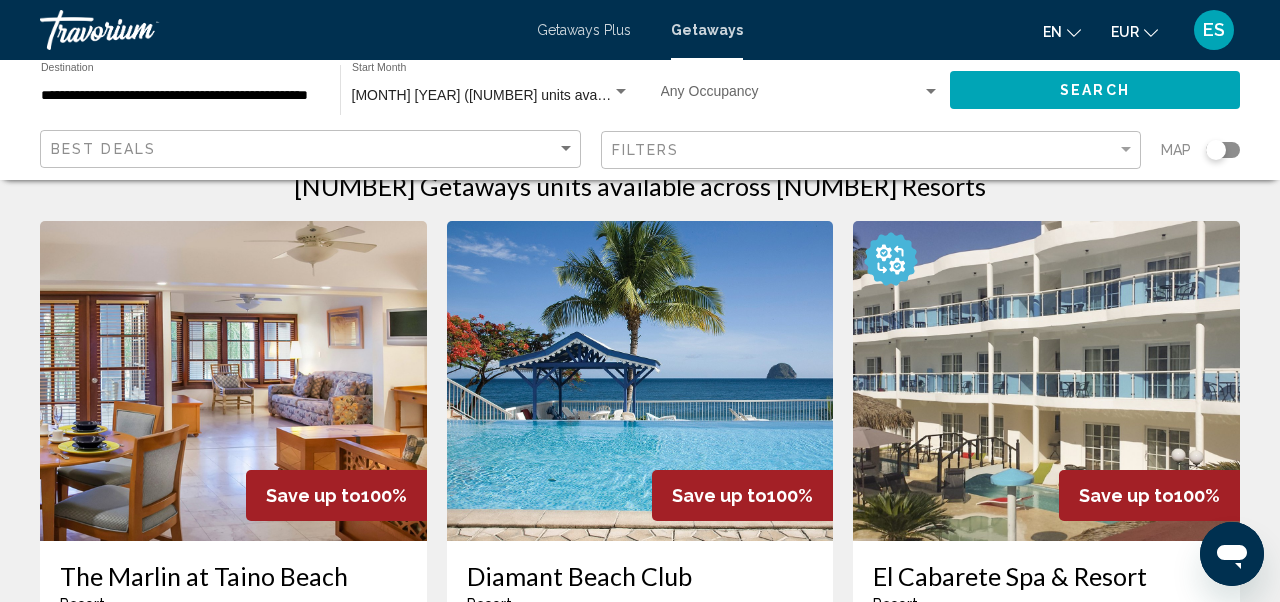 click at bounding box center (640, 381) 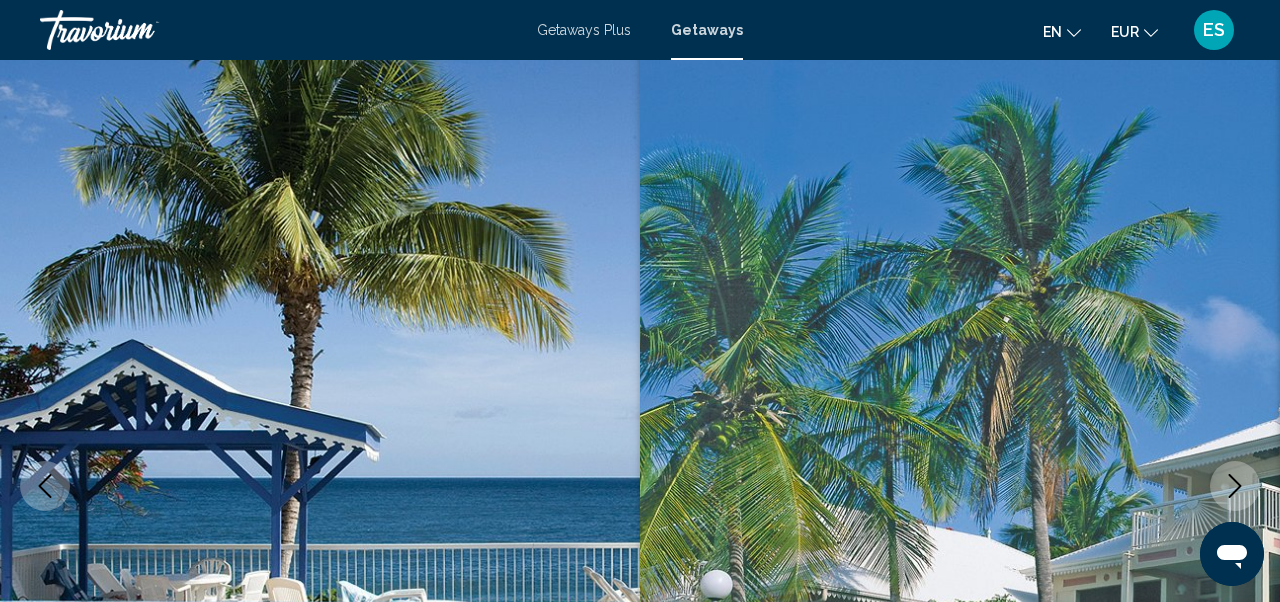 scroll, scrollTop: 186, scrollLeft: 0, axis: vertical 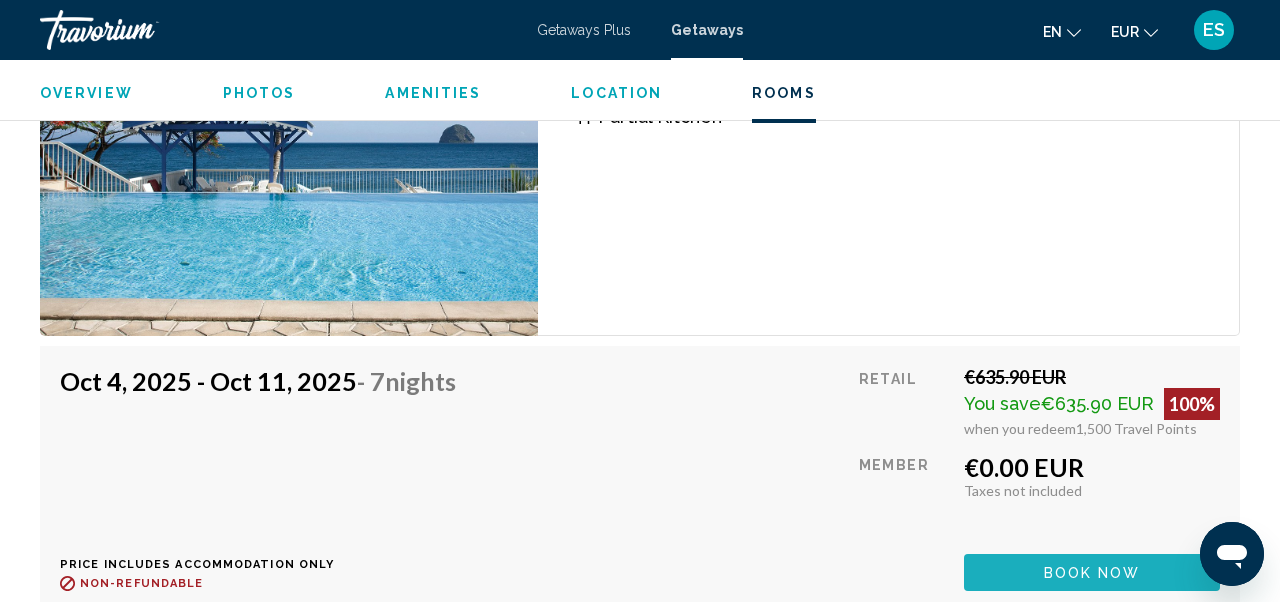click on "Book now" at bounding box center (1092, 572) 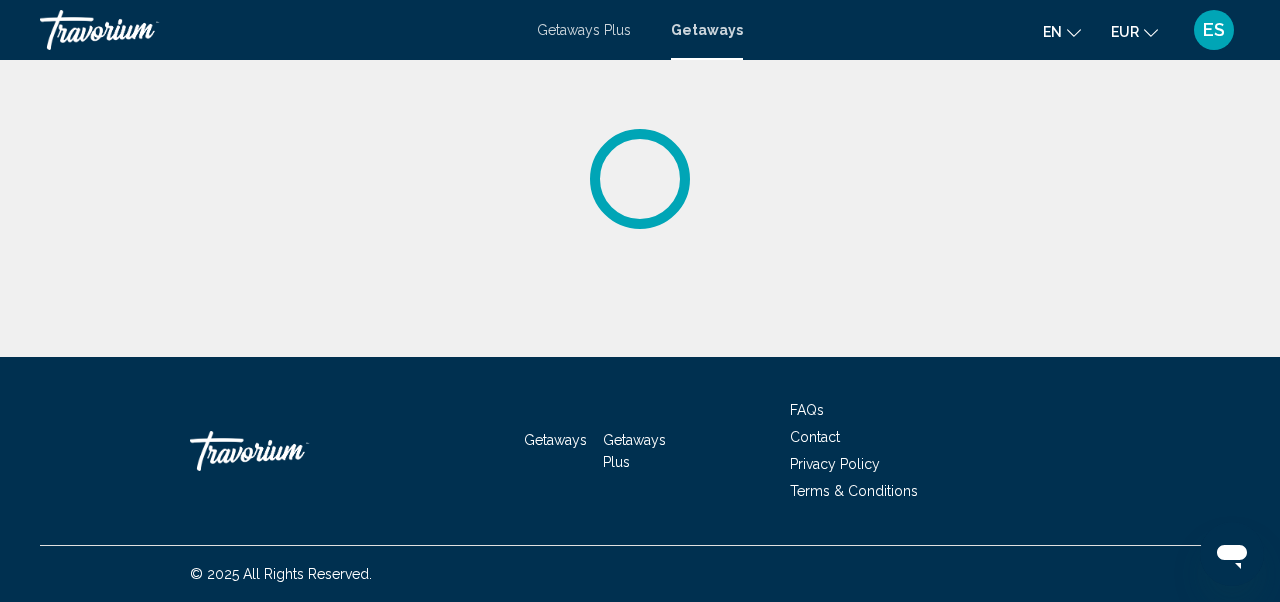 scroll, scrollTop: 0, scrollLeft: 0, axis: both 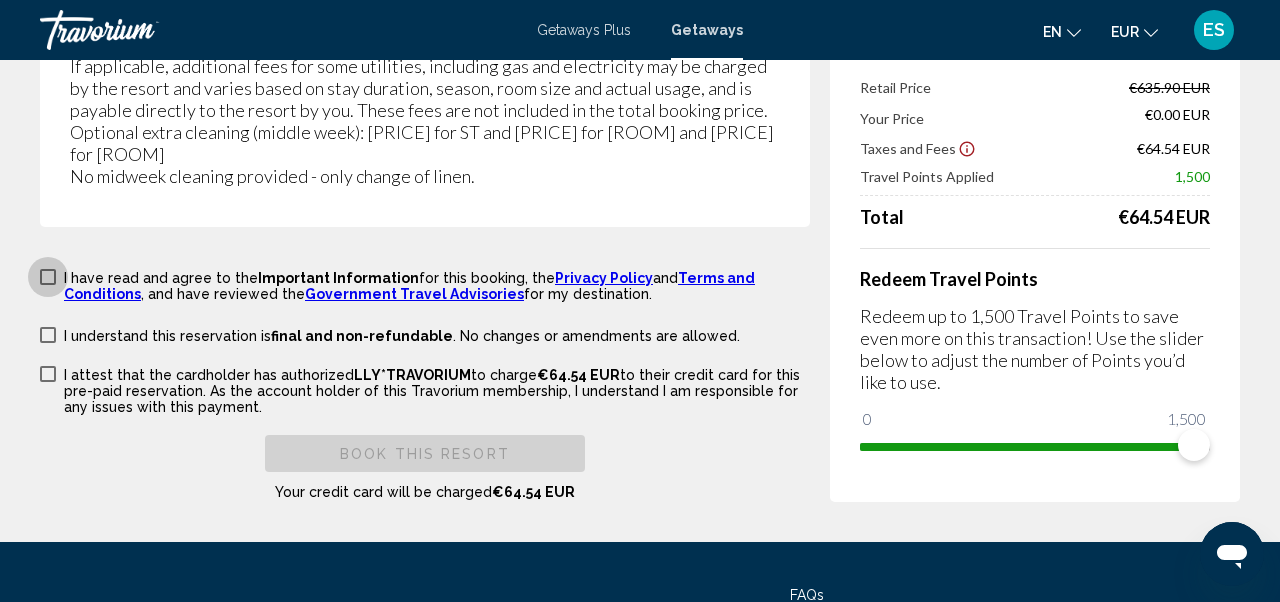 click at bounding box center [48, 277] 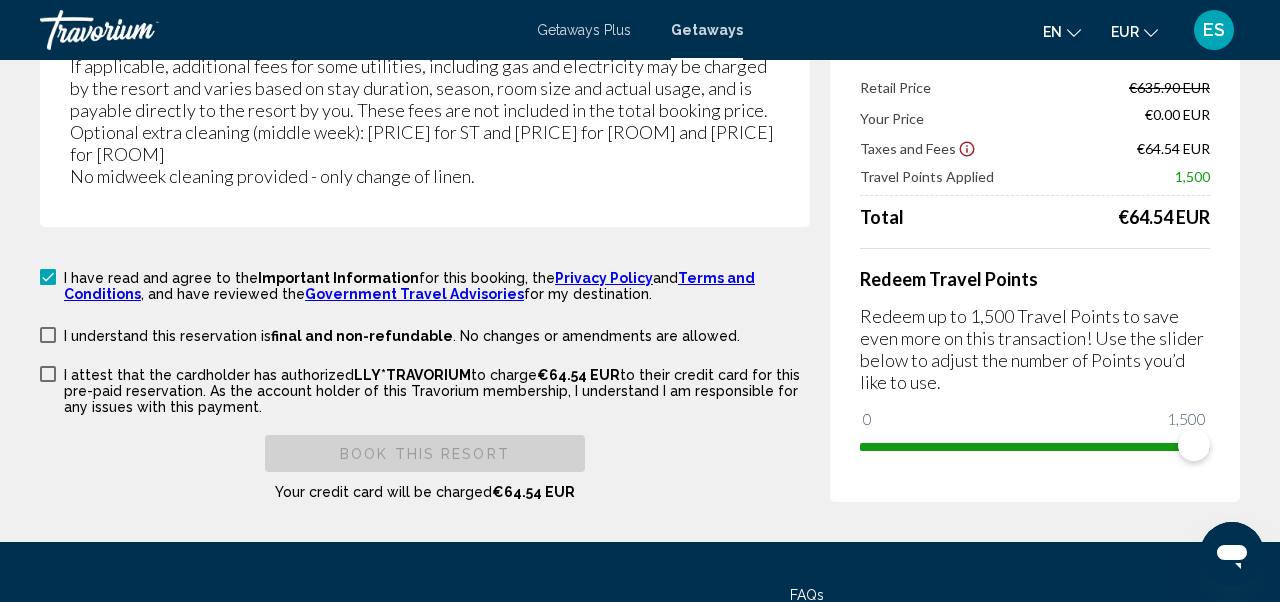 click at bounding box center [48, 335] 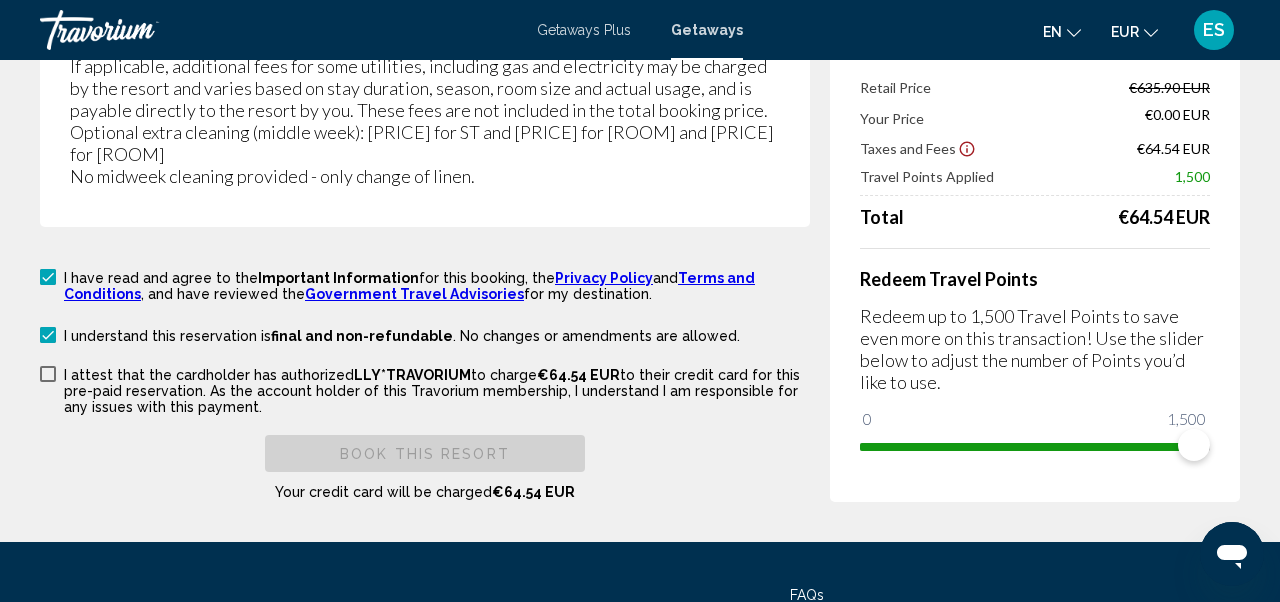 click at bounding box center (48, 374) 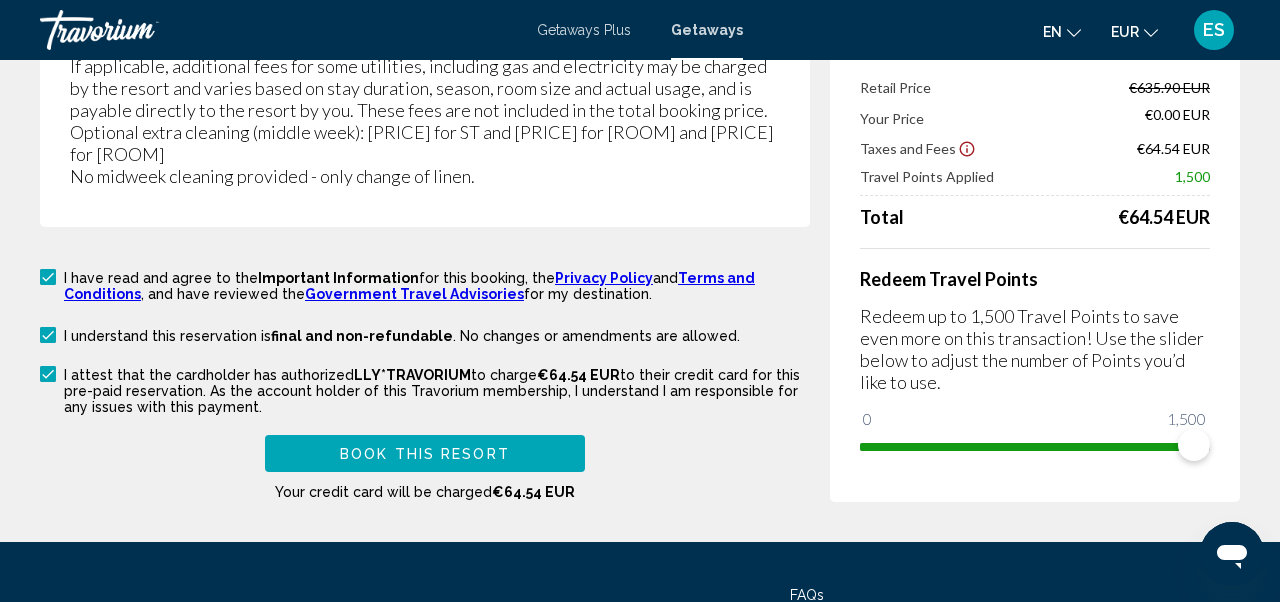 click on "**********" at bounding box center (640, -1618) 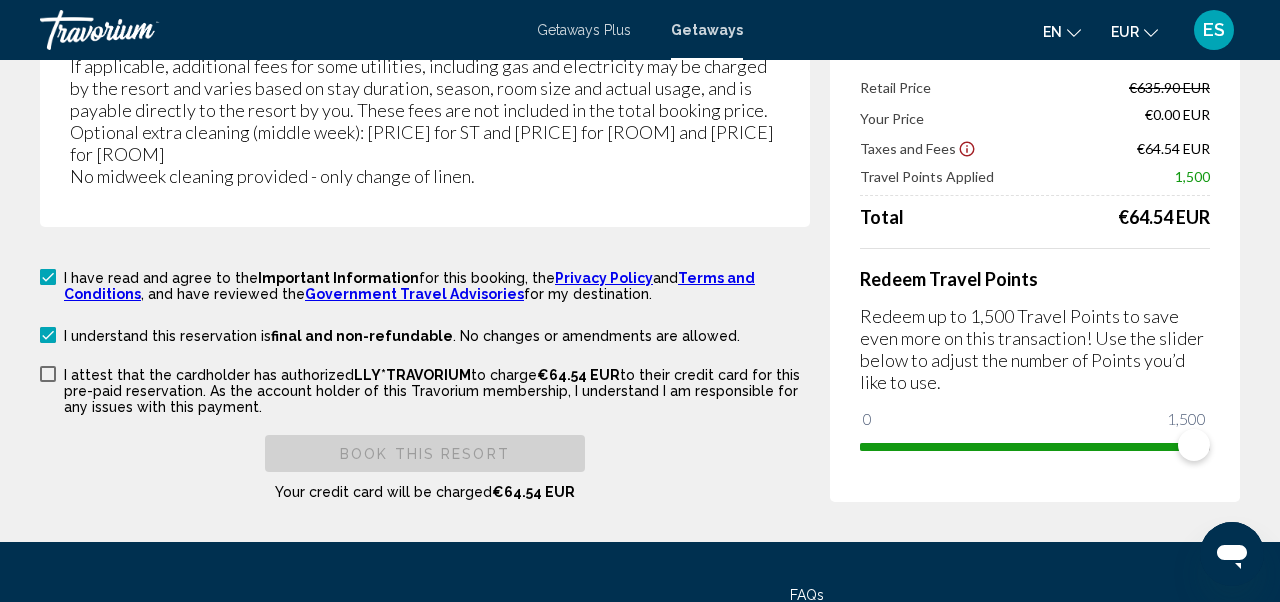 click on "I attest that the cardholder has authorized  LLY*TRAVORIUM  to charge  €64.54 EUR  to their credit card for this pre-paid reservation. As the account holder of this Travorium membership, I understand I am responsible for any issues with this payment." at bounding box center [437, 391] 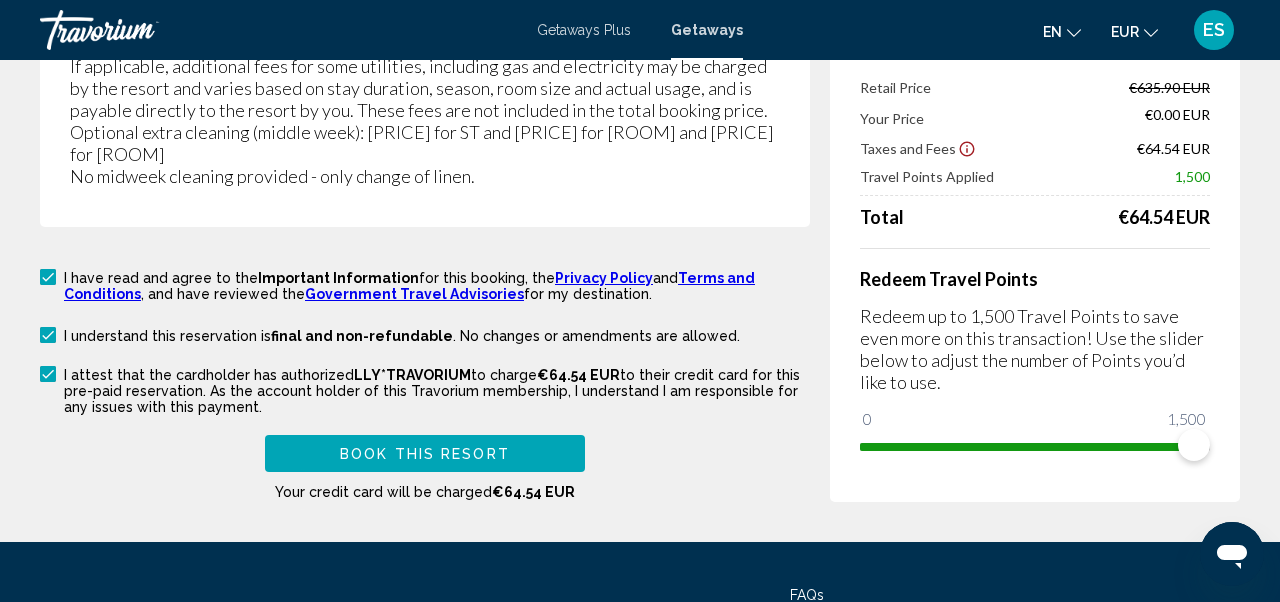 click on "I attest that the cardholder has authorized  LLY*TRAVORIUM  to charge  €64.54 EUR  to their credit card for this pre-paid reservation. As the account holder of this Travorium membership, I understand I am responsible for any issues with this payment." at bounding box center [425, 389] 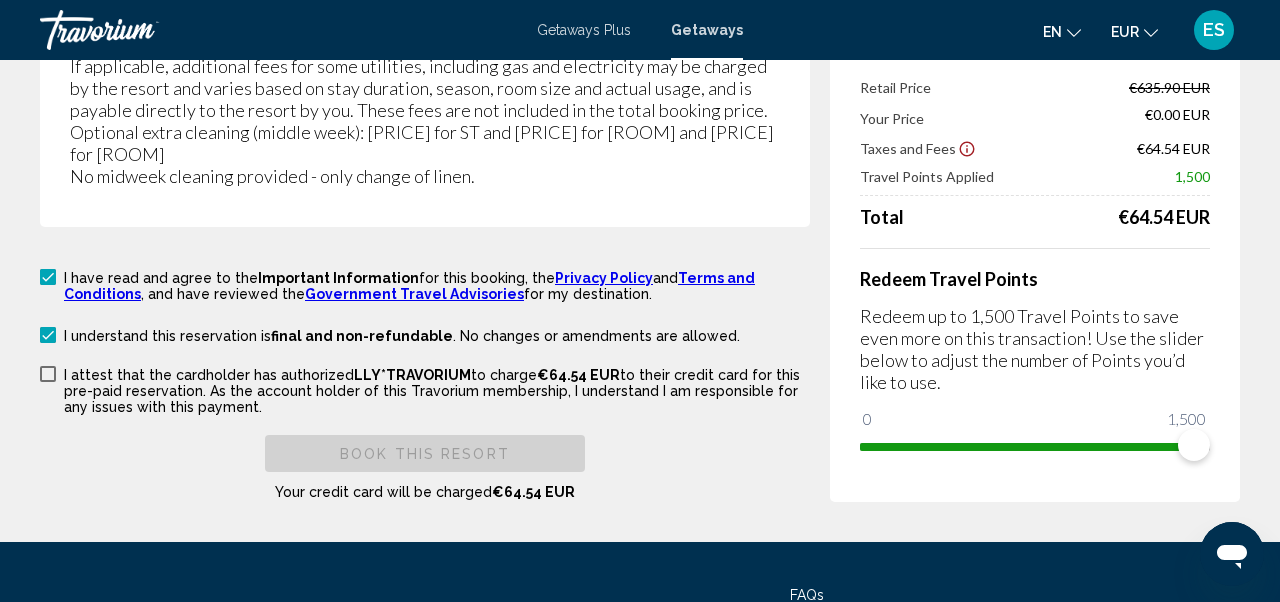 click at bounding box center (48, 335) 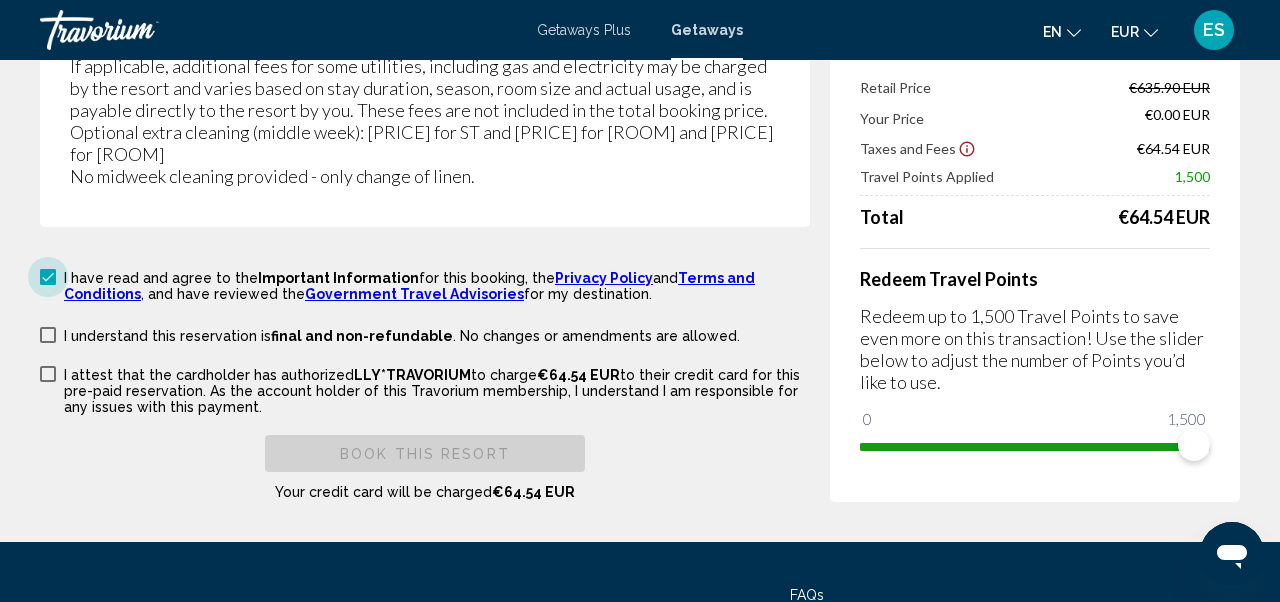 click at bounding box center [48, 277] 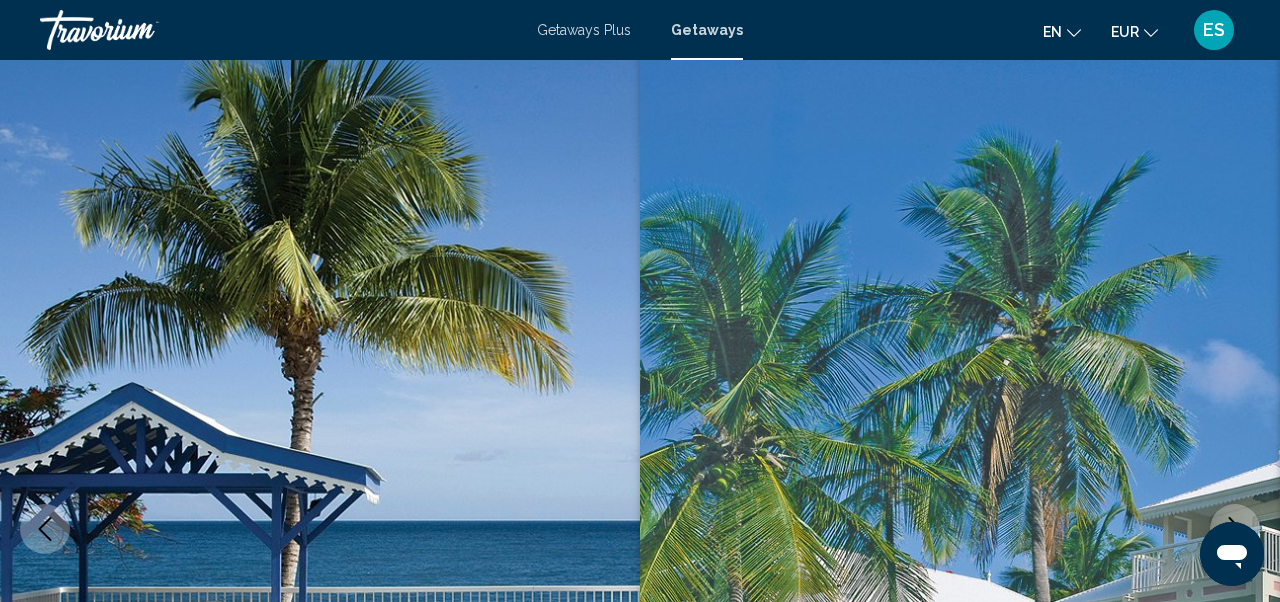 scroll, scrollTop: 0, scrollLeft: 0, axis: both 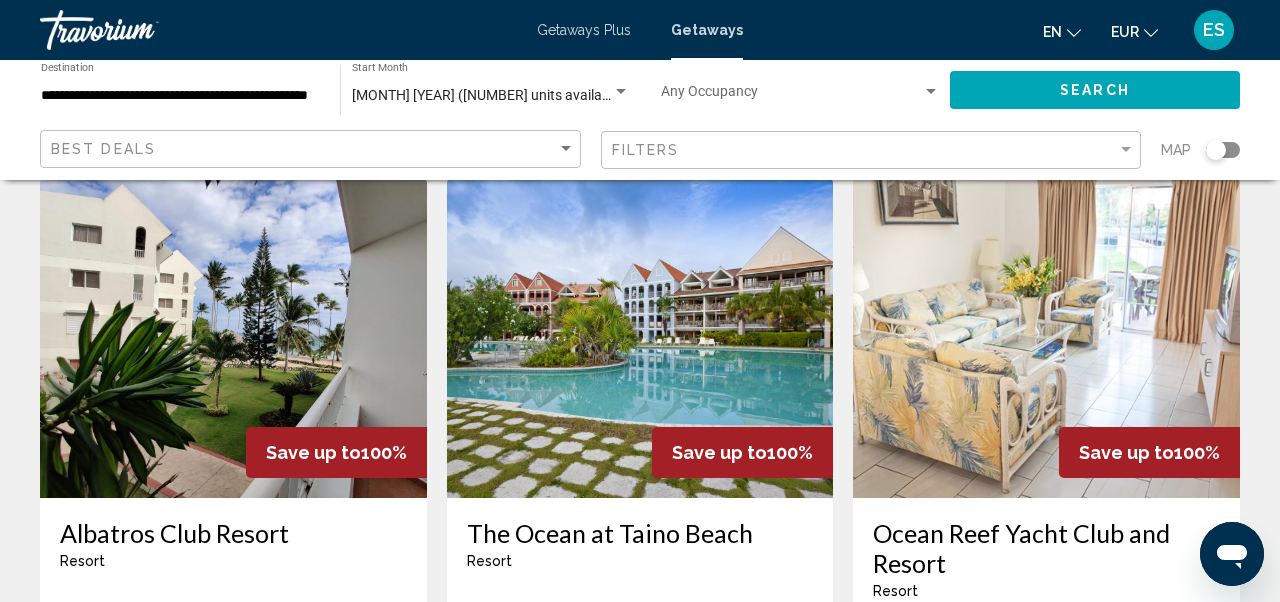 click at bounding box center (233, 338) 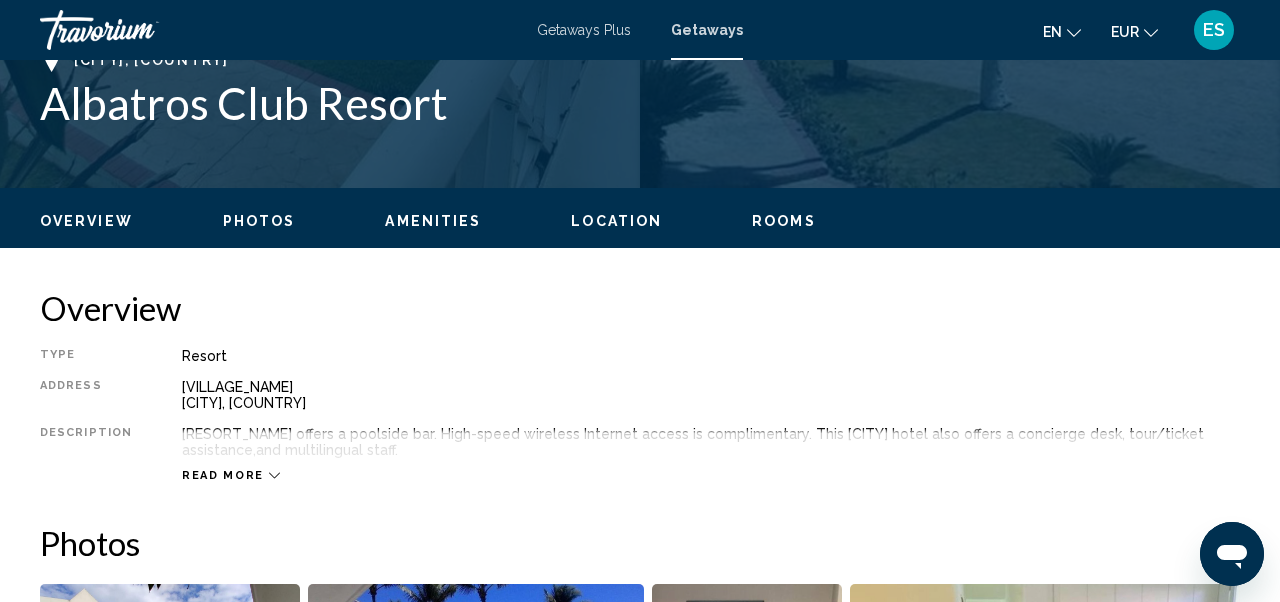 scroll, scrollTop: 186, scrollLeft: 0, axis: vertical 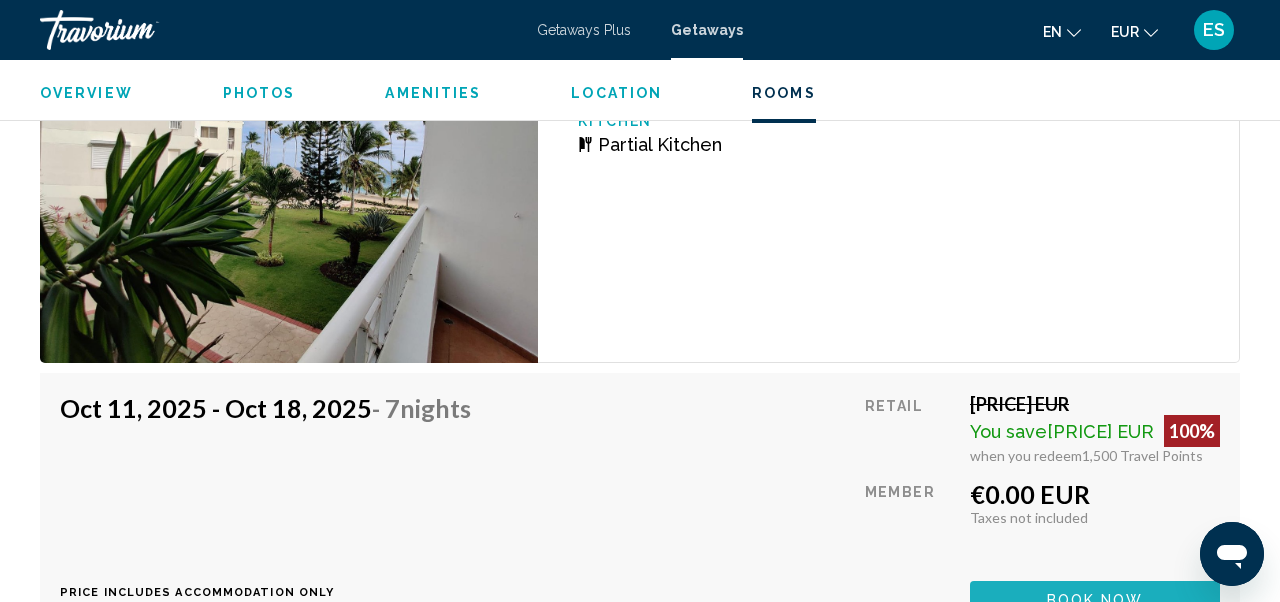 click on "Book now" at bounding box center (1095, 599) 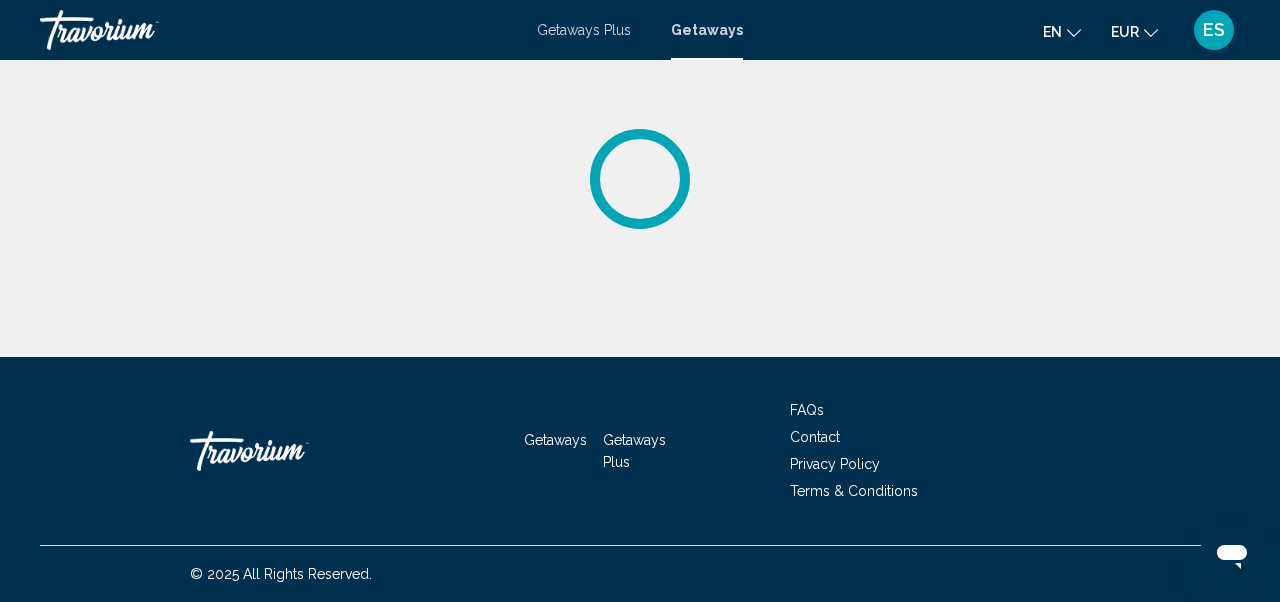 scroll, scrollTop: 0, scrollLeft: 0, axis: both 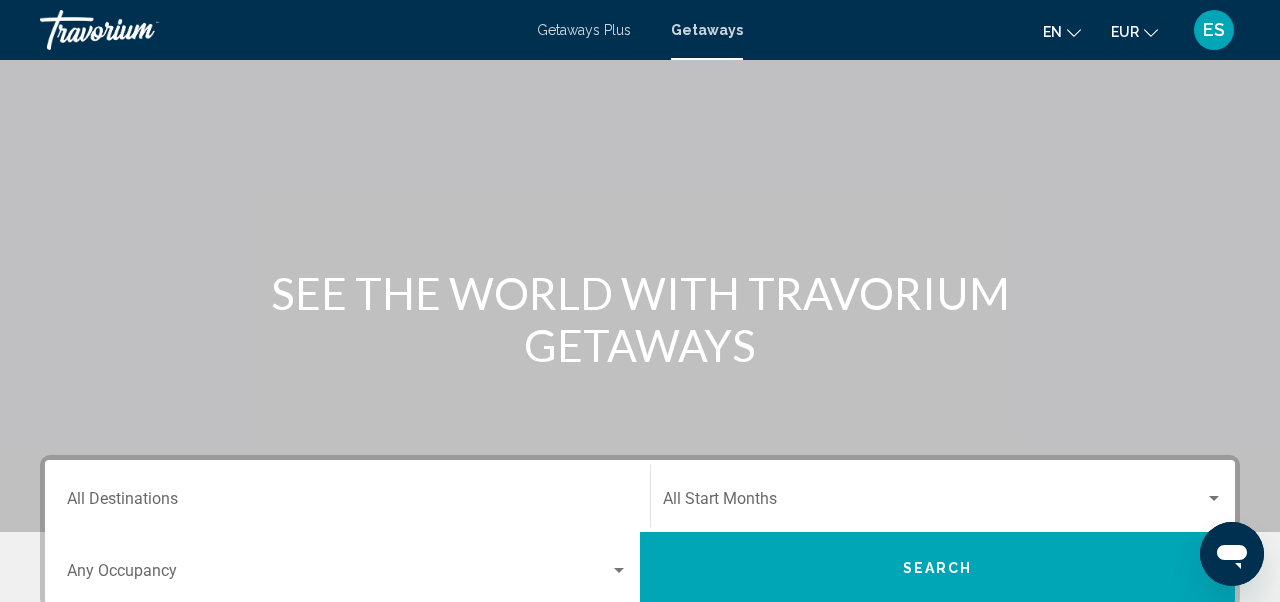 click on "Destination All Destinations" at bounding box center [347, 503] 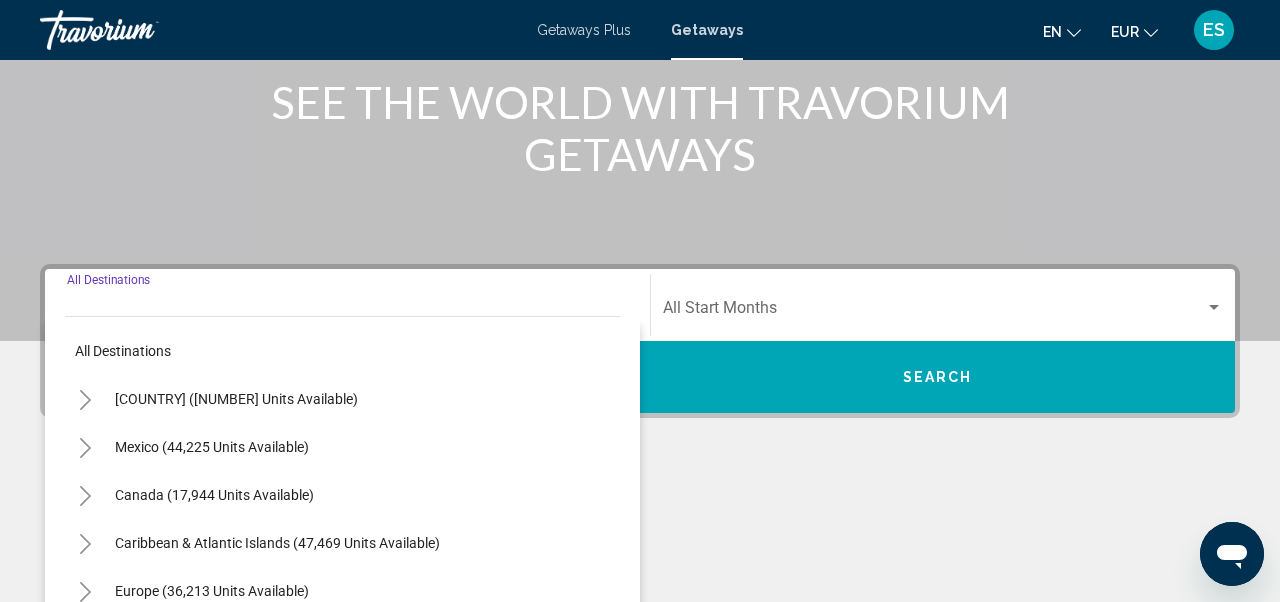 scroll, scrollTop: 425, scrollLeft: 0, axis: vertical 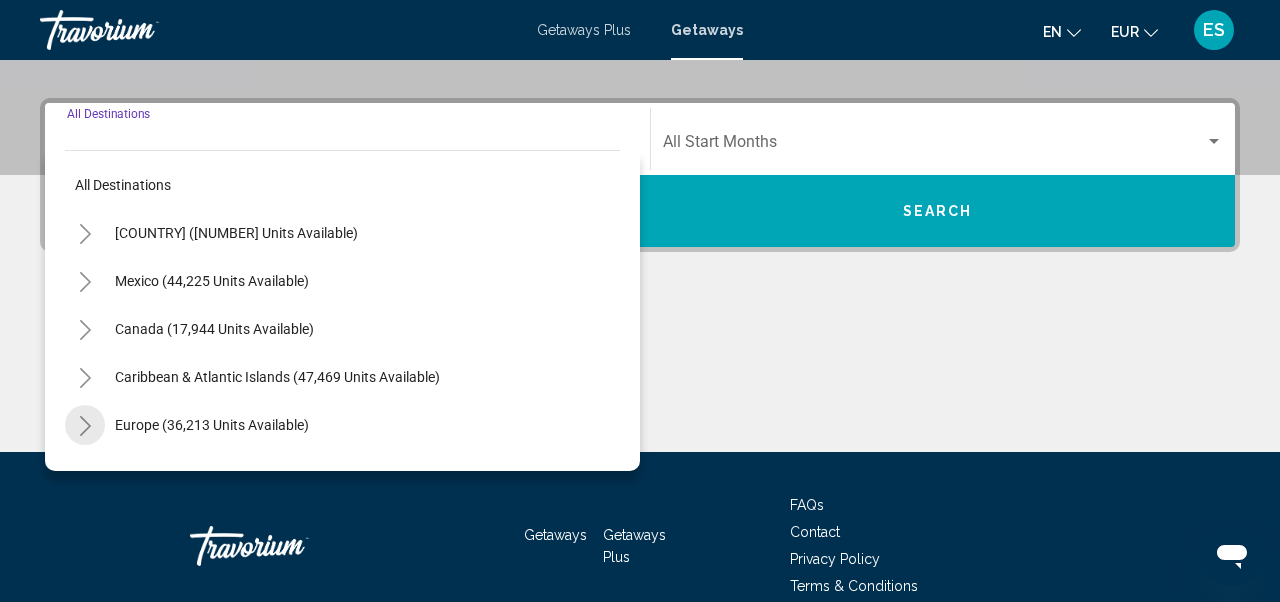 click at bounding box center (85, 425) 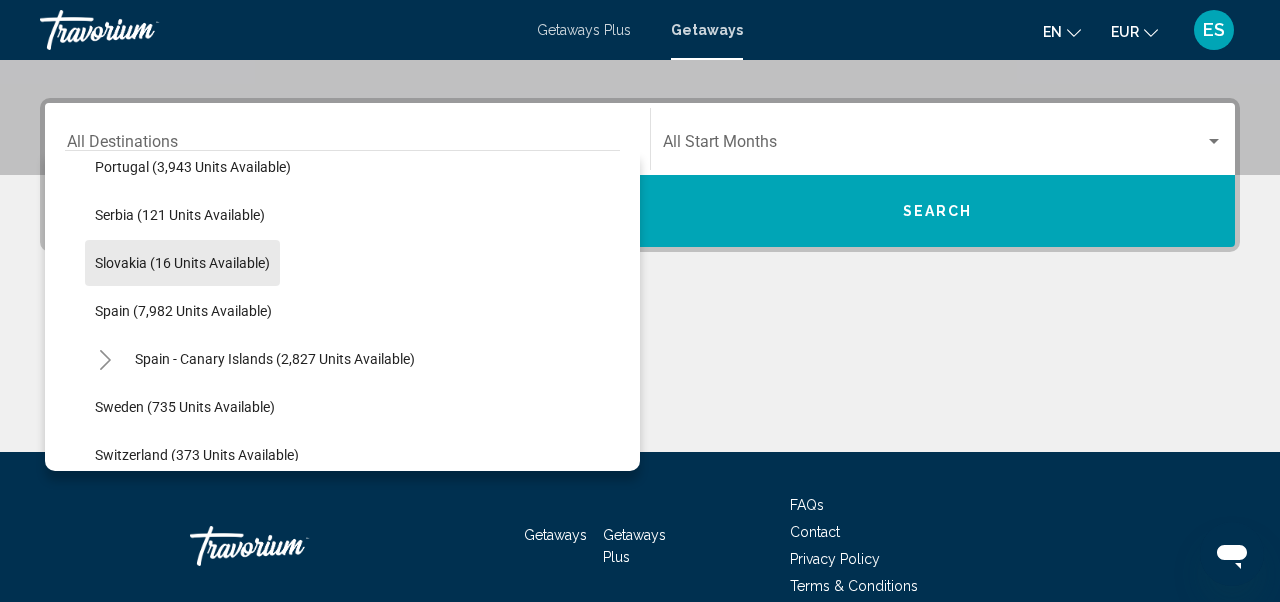 scroll, scrollTop: 882, scrollLeft: 0, axis: vertical 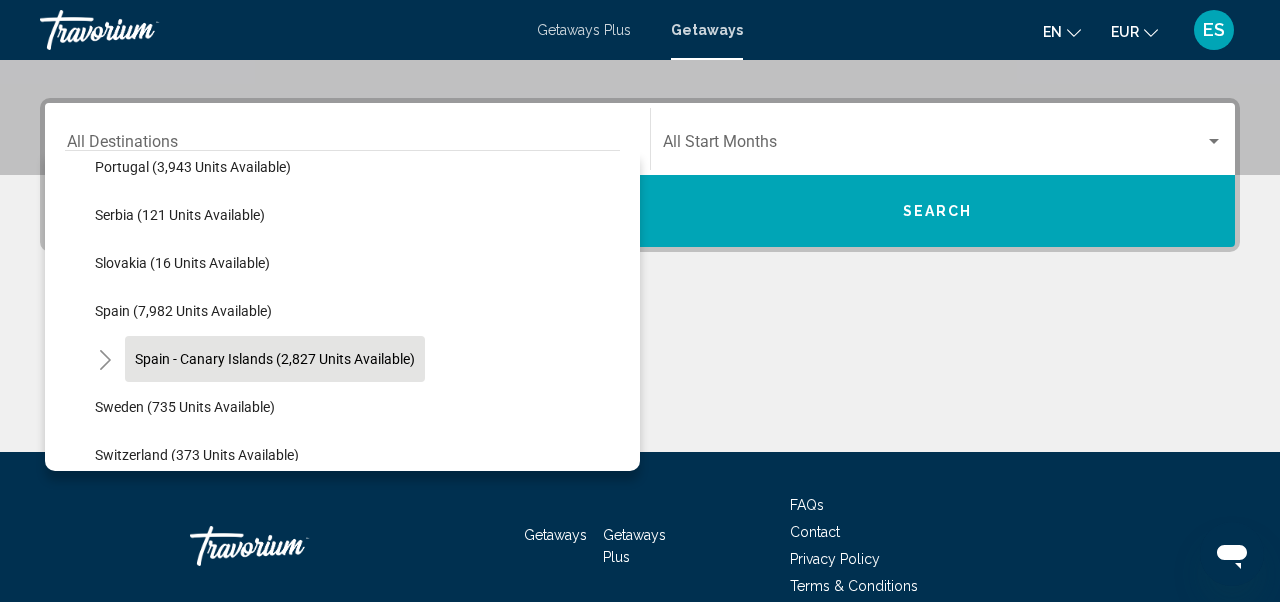 click on "Spain - Canary Islands (2,827 units available)" at bounding box center [275, 359] 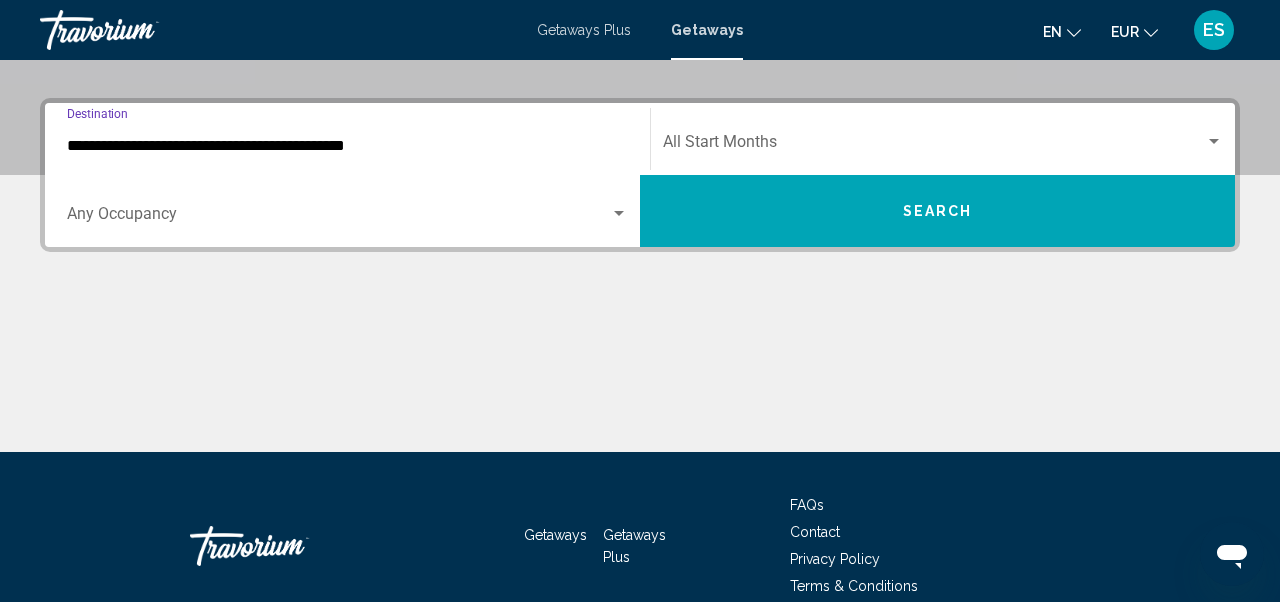 click at bounding box center [934, 146] 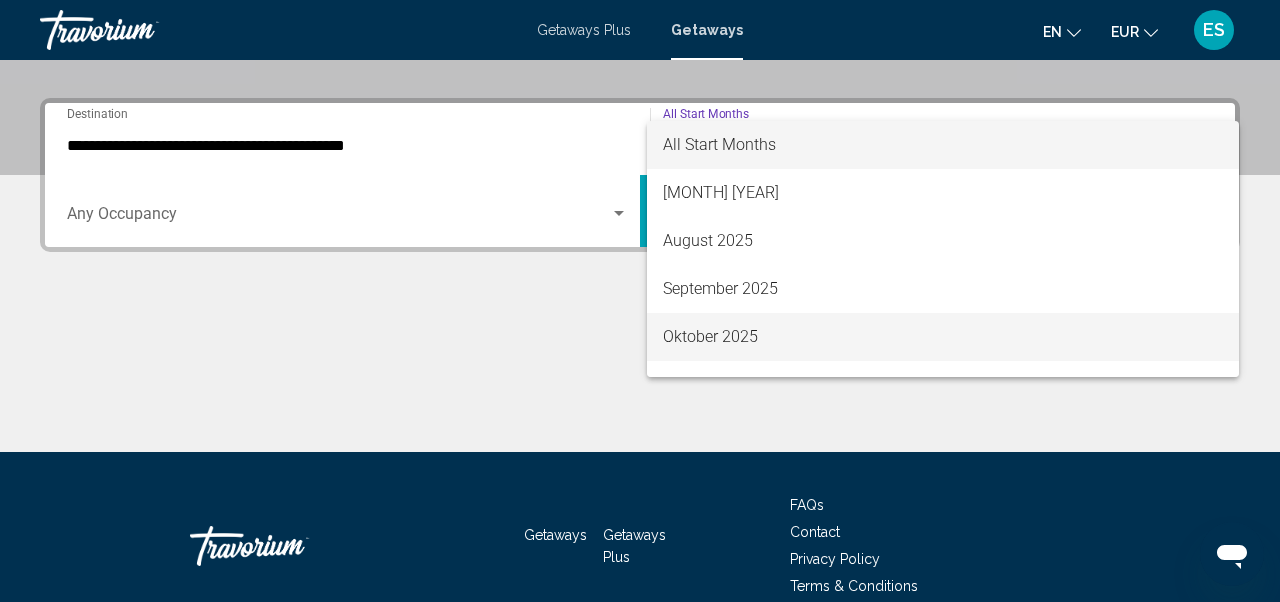 click on "Oktober 2025" at bounding box center [943, 337] 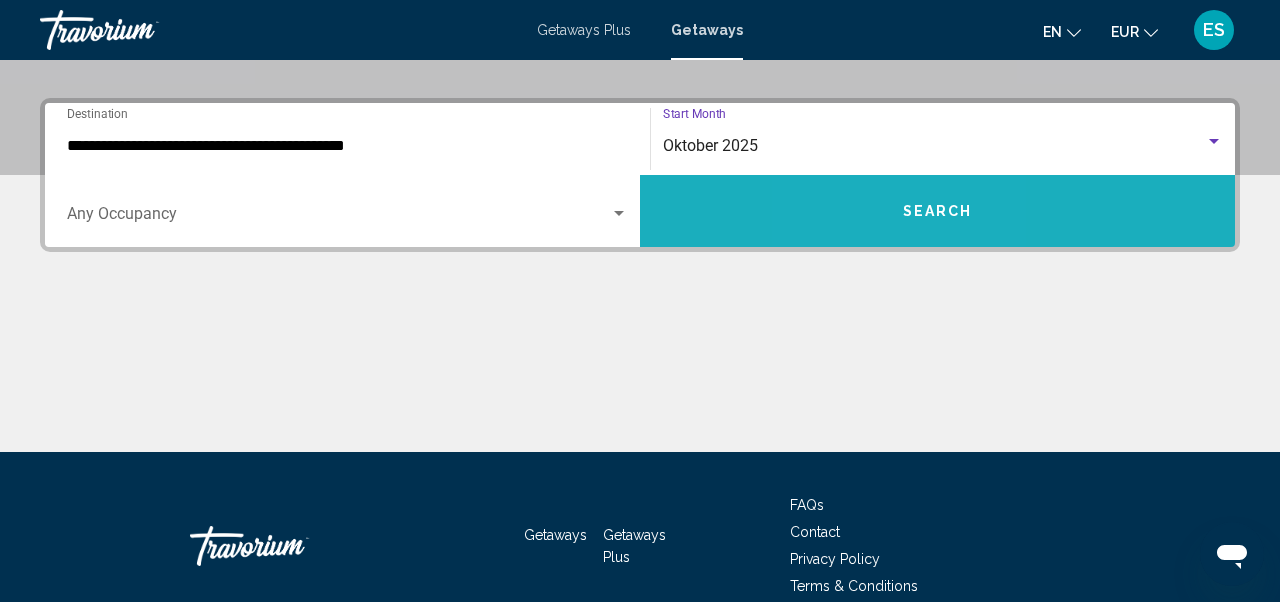 click on "Search" at bounding box center (937, 211) 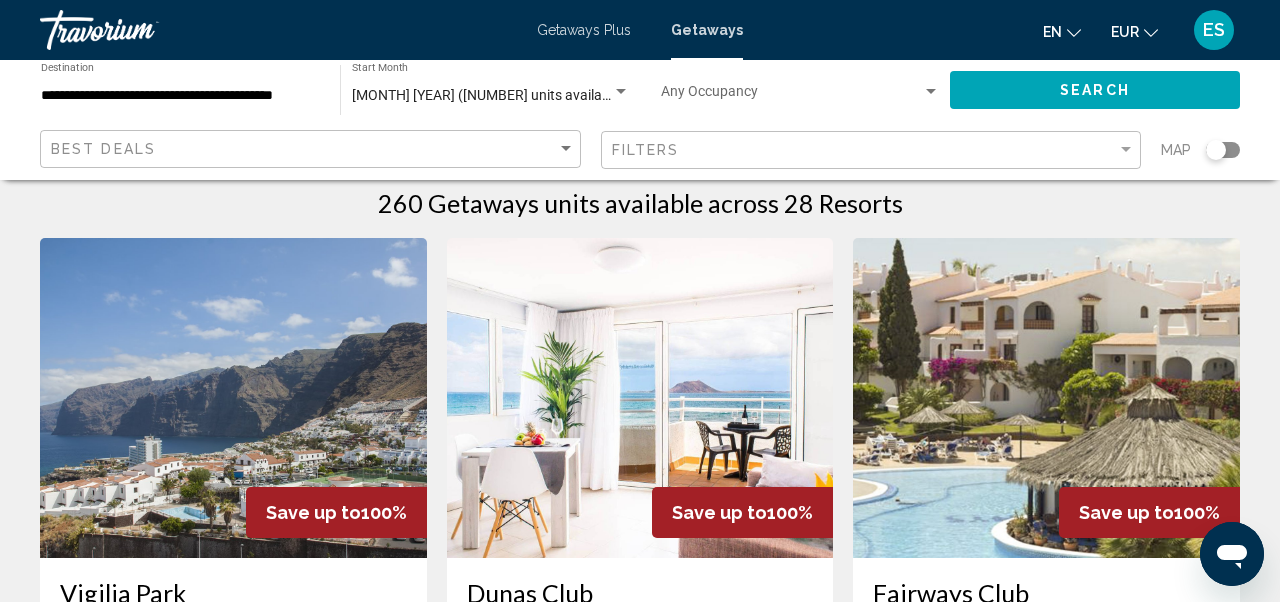 scroll, scrollTop: 26, scrollLeft: 0, axis: vertical 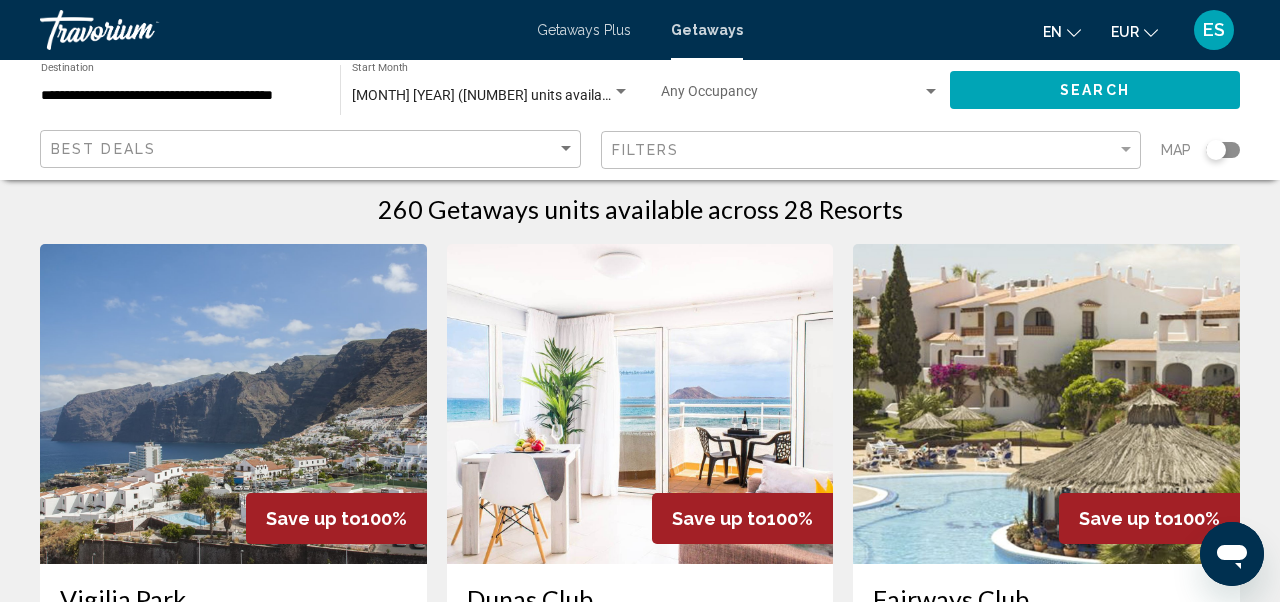 click at bounding box center [640, 404] 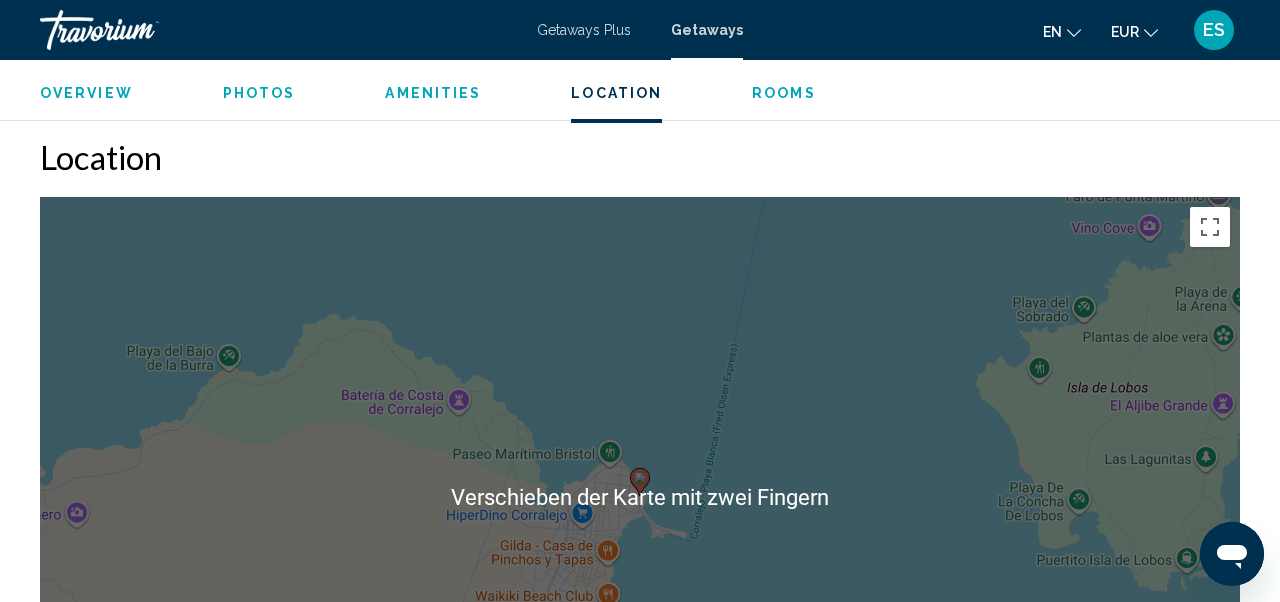 scroll, scrollTop: 2762, scrollLeft: 0, axis: vertical 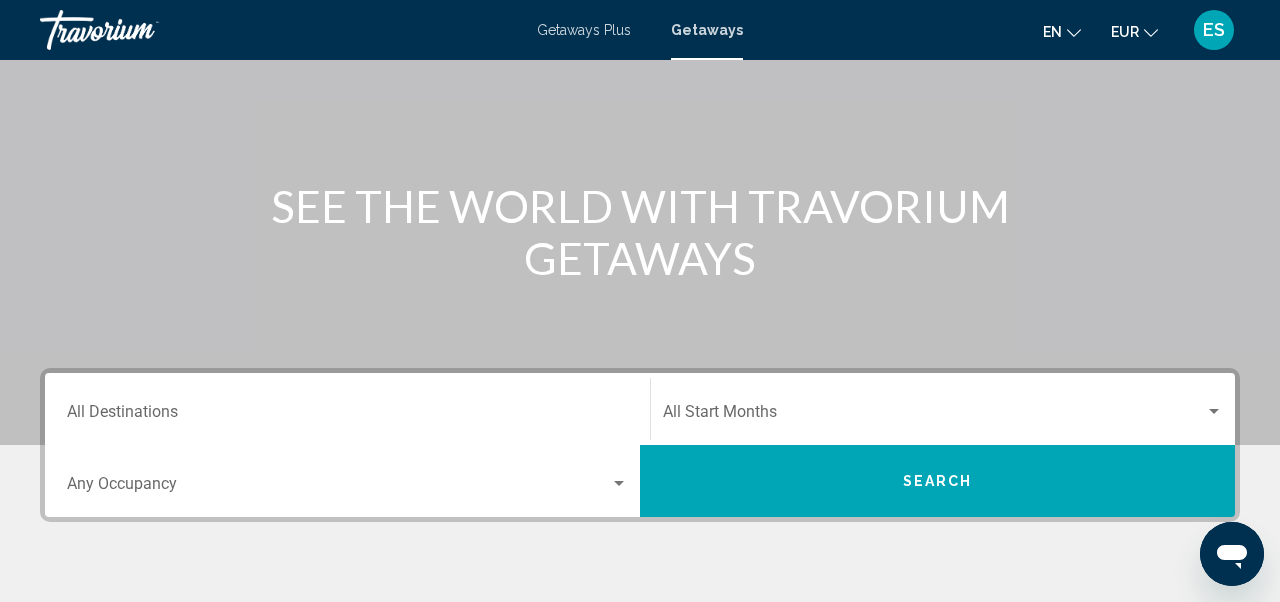 click on "Destination All Destinations" at bounding box center (347, 416) 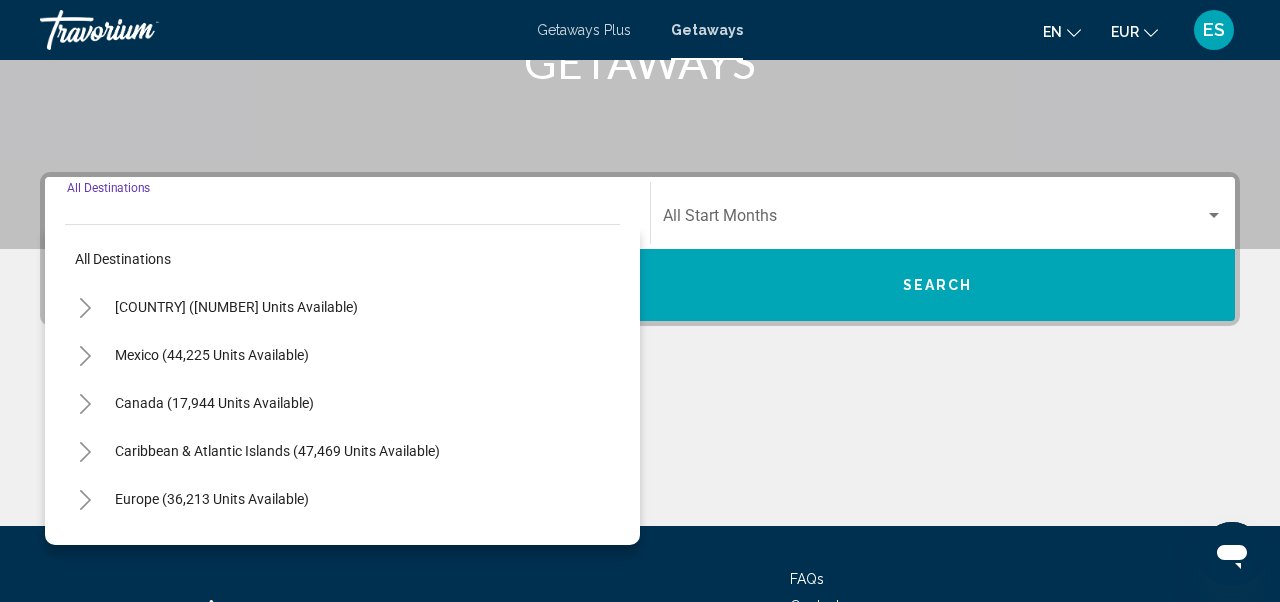 scroll, scrollTop: 0, scrollLeft: 0, axis: both 